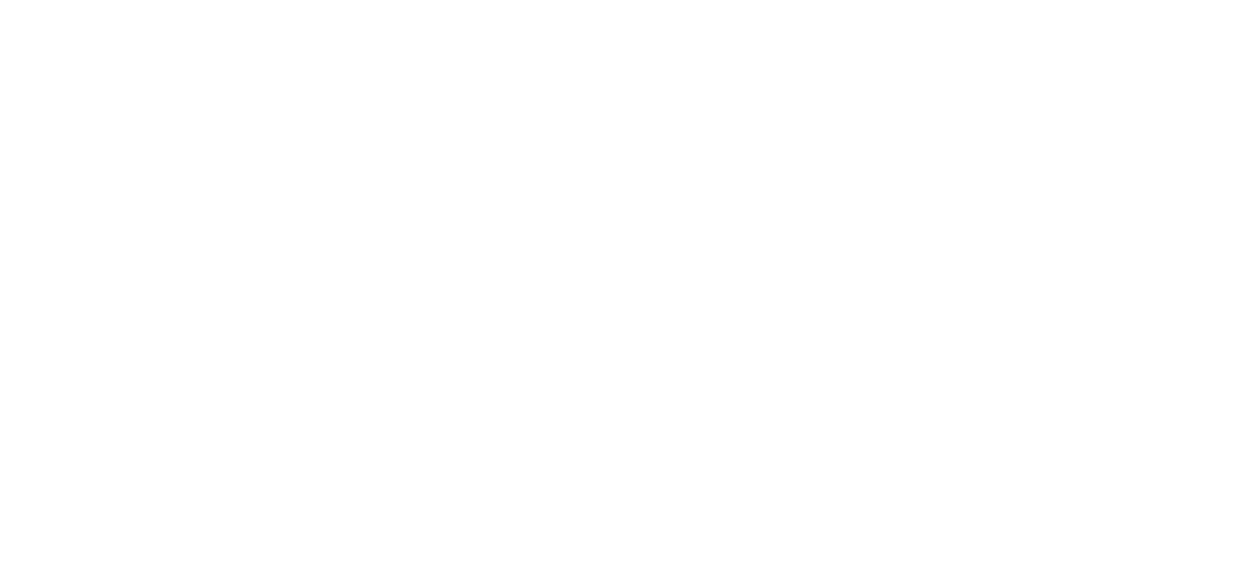 scroll, scrollTop: 0, scrollLeft: 0, axis: both 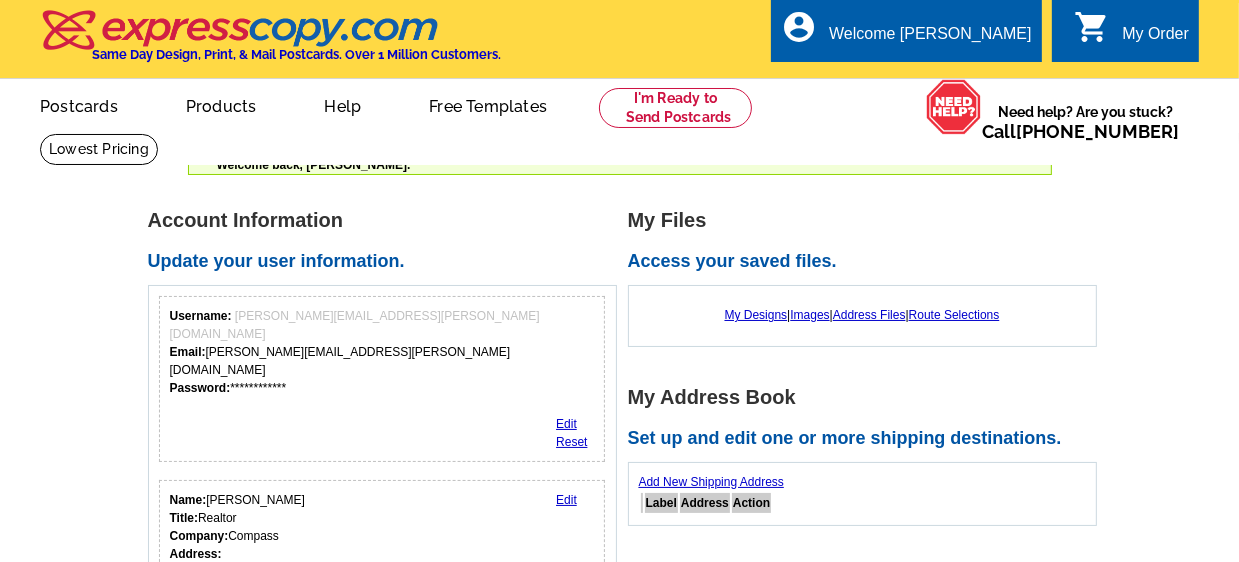 click on "Account Information" at bounding box center (388, 220) 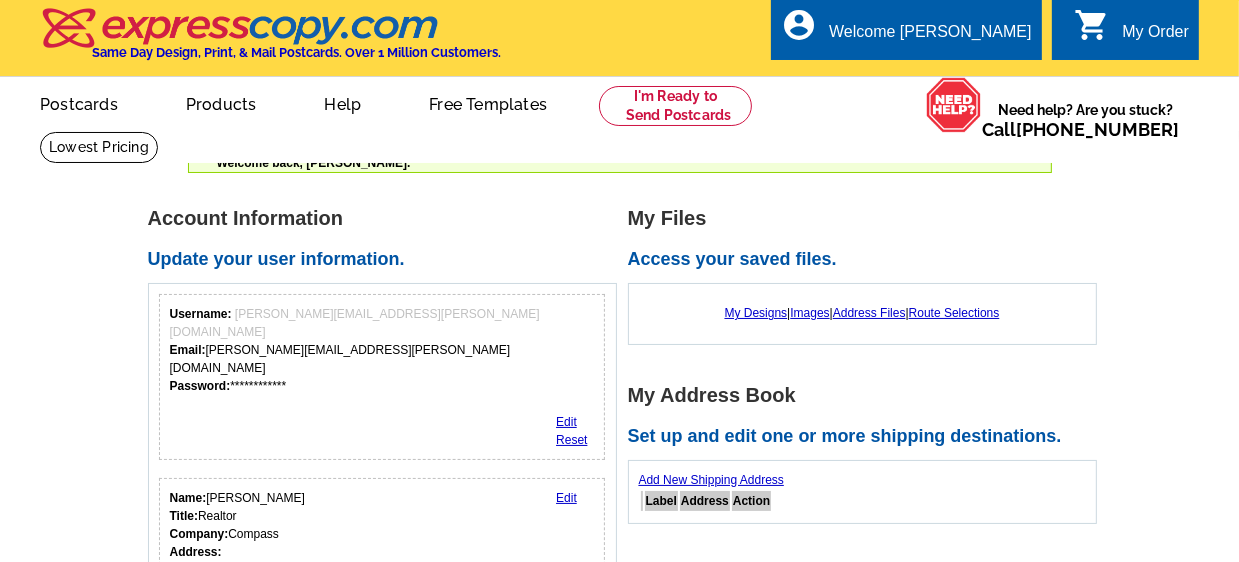 scroll, scrollTop: 0, scrollLeft: 0, axis: both 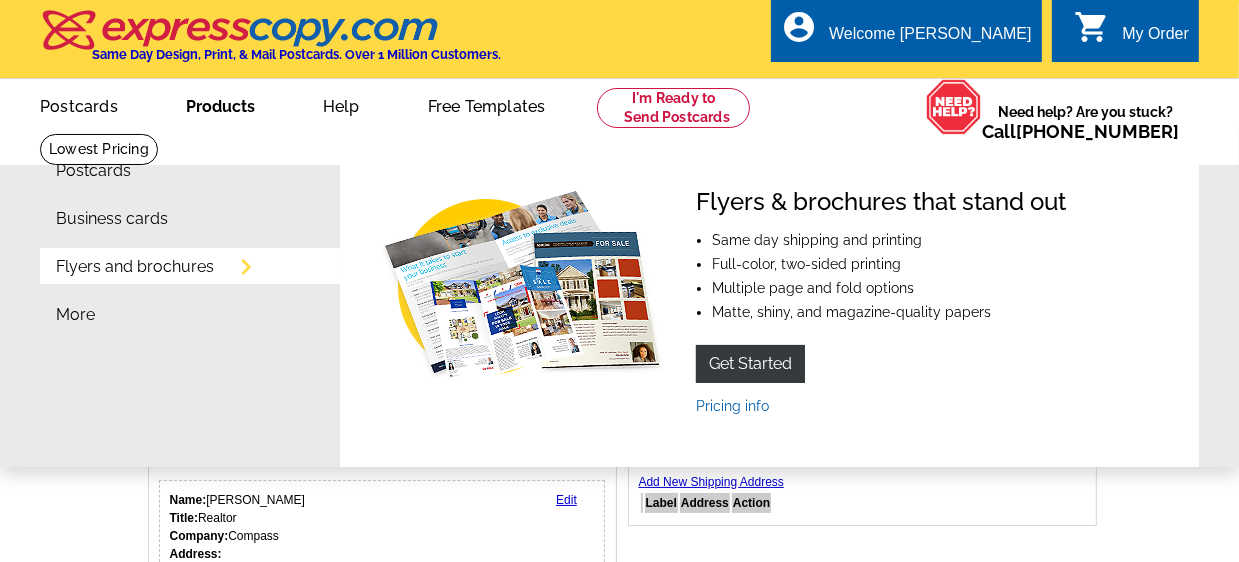 click on "Products" at bounding box center [220, 104] 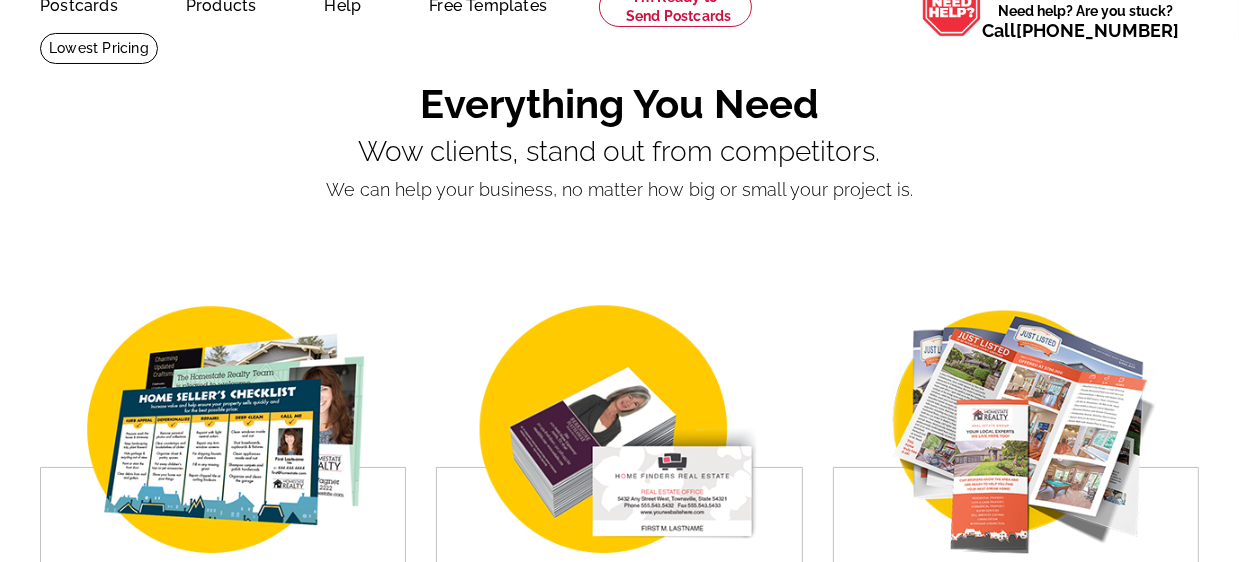scroll, scrollTop: 500, scrollLeft: 0, axis: vertical 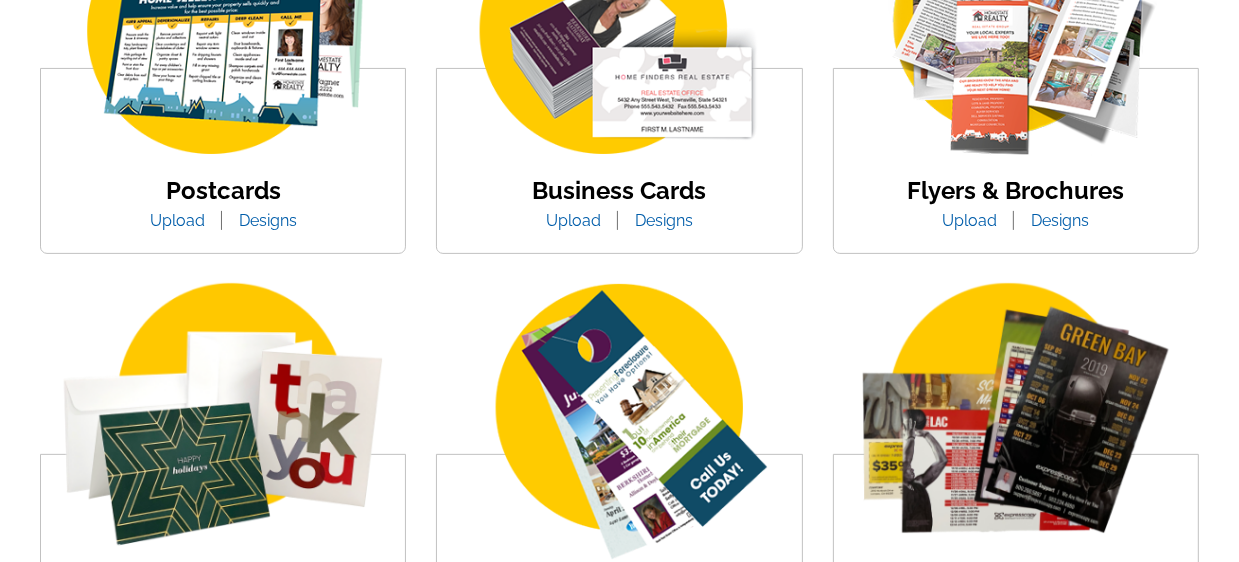 click at bounding box center (223, 32) 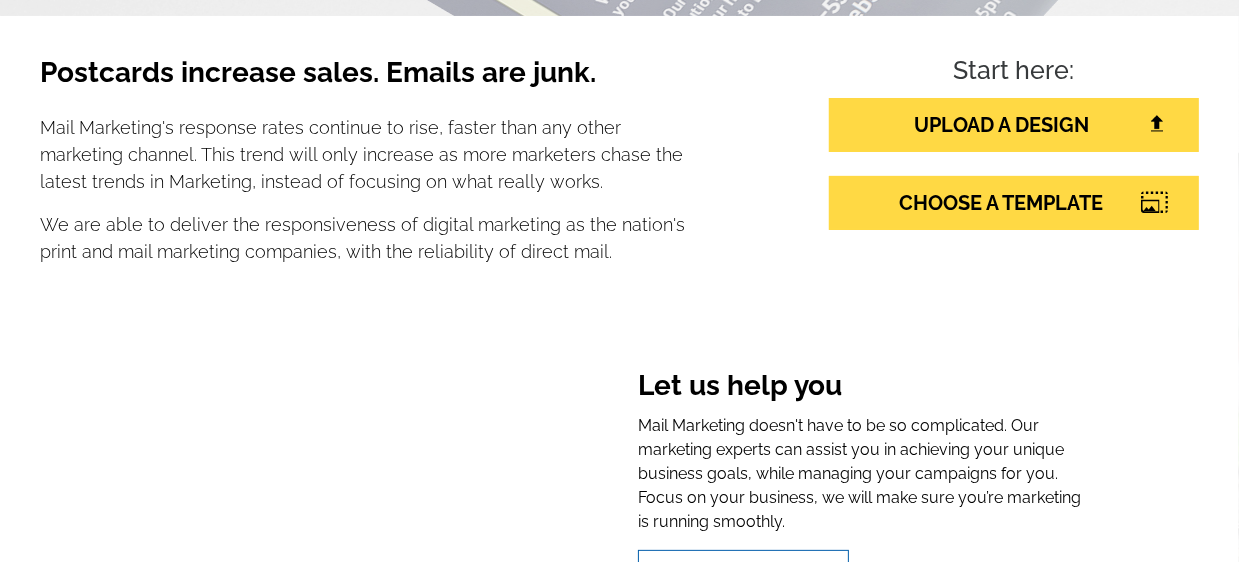 scroll, scrollTop: 300, scrollLeft: 0, axis: vertical 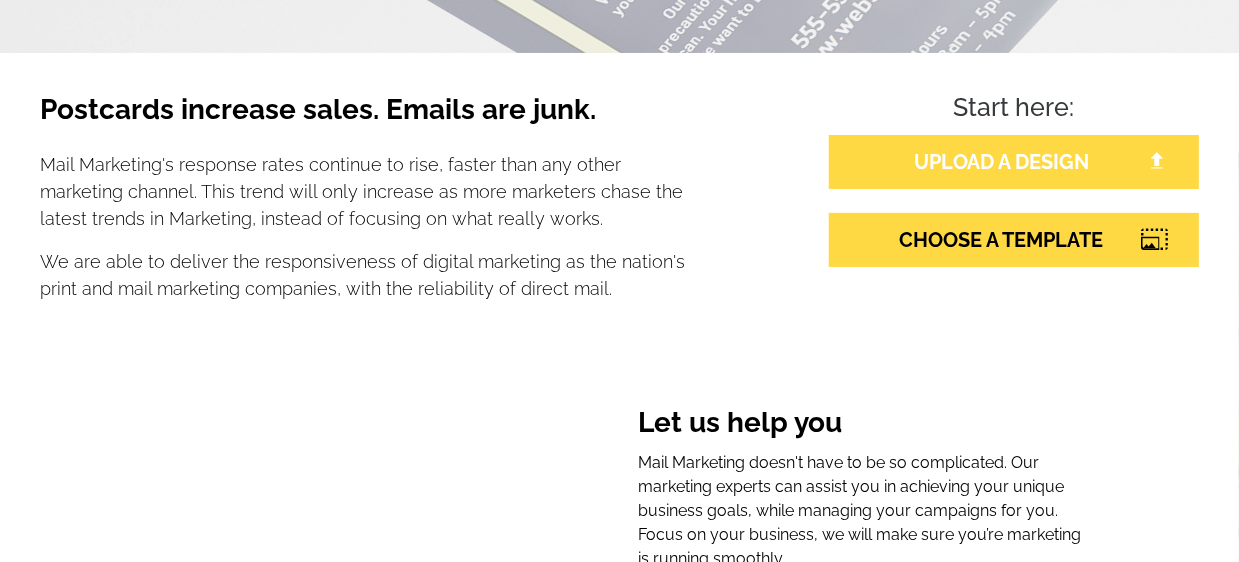 click on "UPLOAD A DESIGN" at bounding box center [1014, 162] 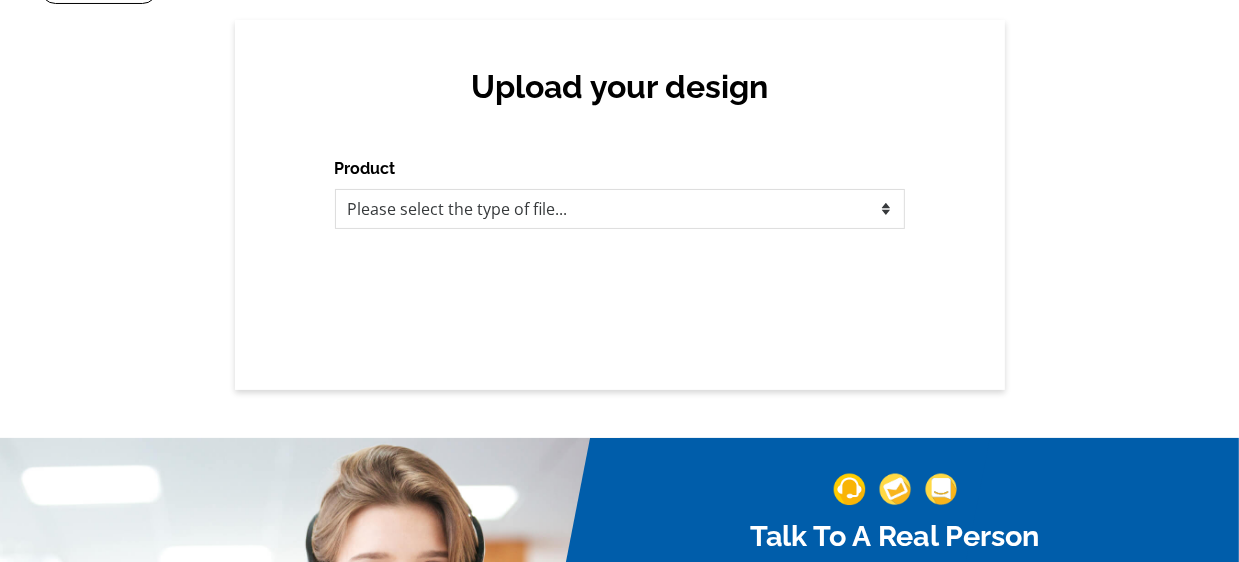 scroll, scrollTop: 200, scrollLeft: 0, axis: vertical 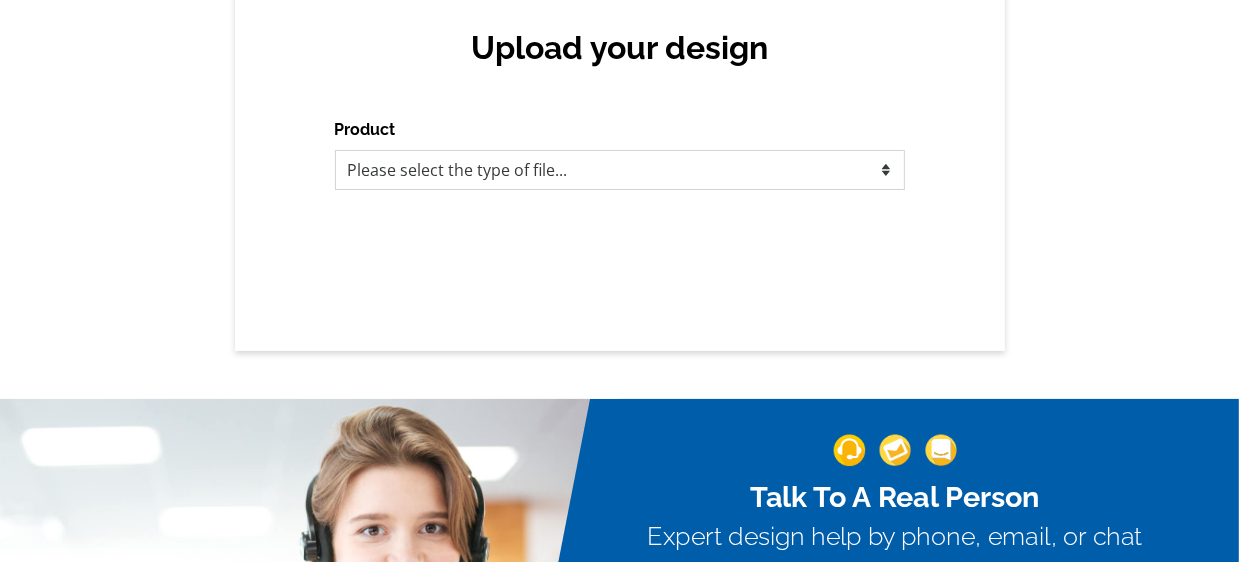 click on "Please select the type of file...
Postcards
Business Cards
Letters and flyers
Greeting Cards
Door Hangers" at bounding box center [620, 170] 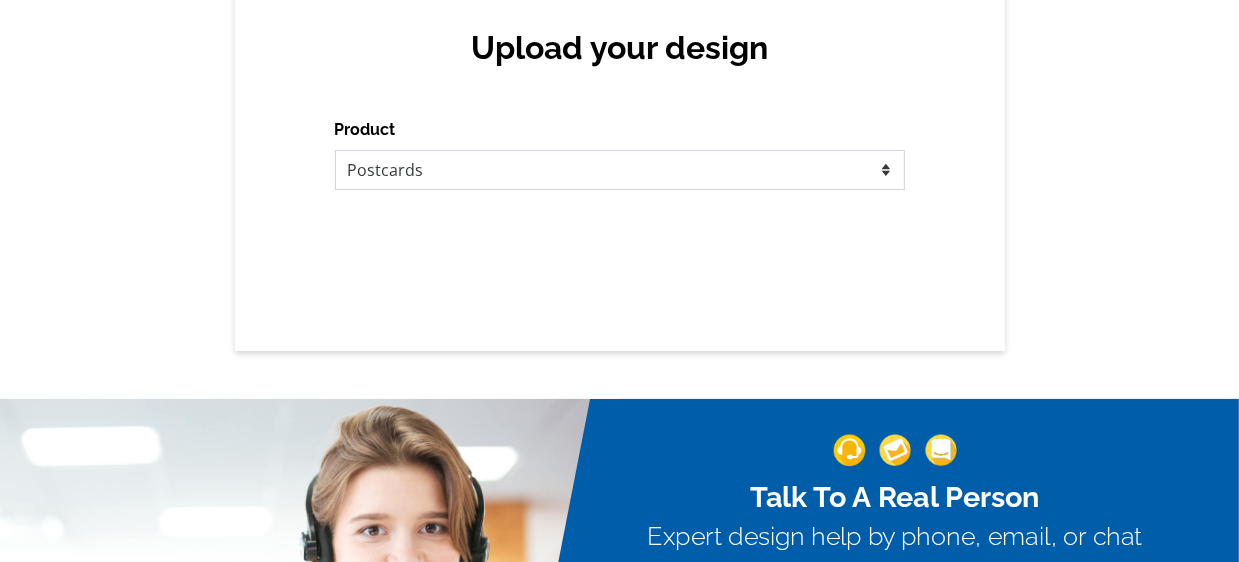 click on "Please select the type of file...
Postcards
Business Cards
Letters and flyers
Greeting Cards
Door Hangers" at bounding box center [620, 170] 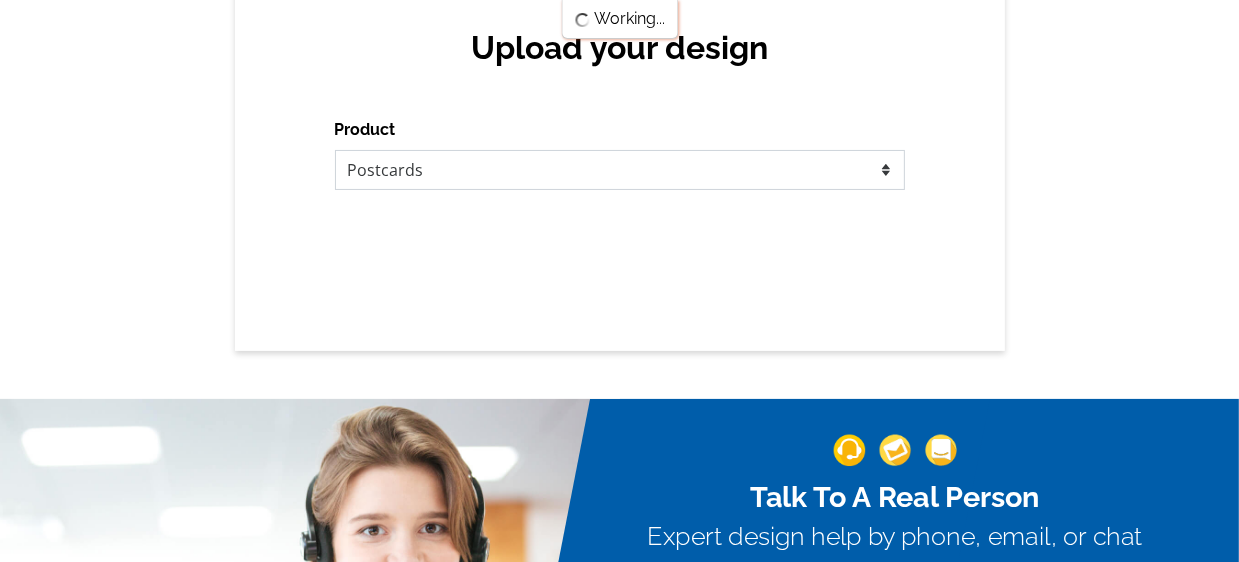 scroll, scrollTop: 0, scrollLeft: 0, axis: both 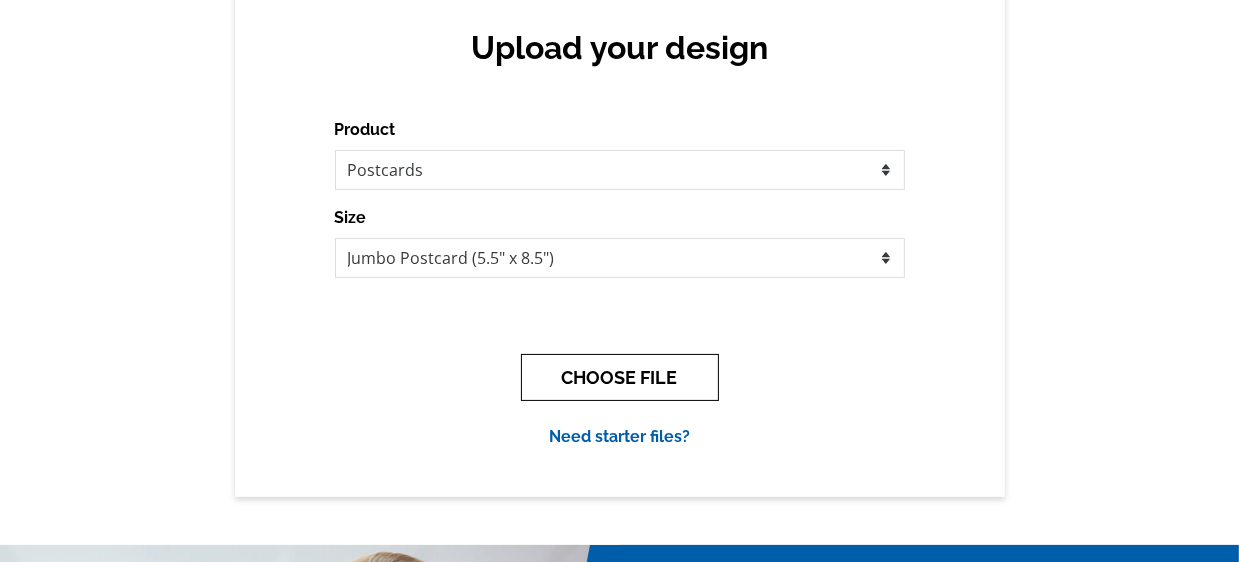 click on "CHOOSE FILE" at bounding box center (620, 377) 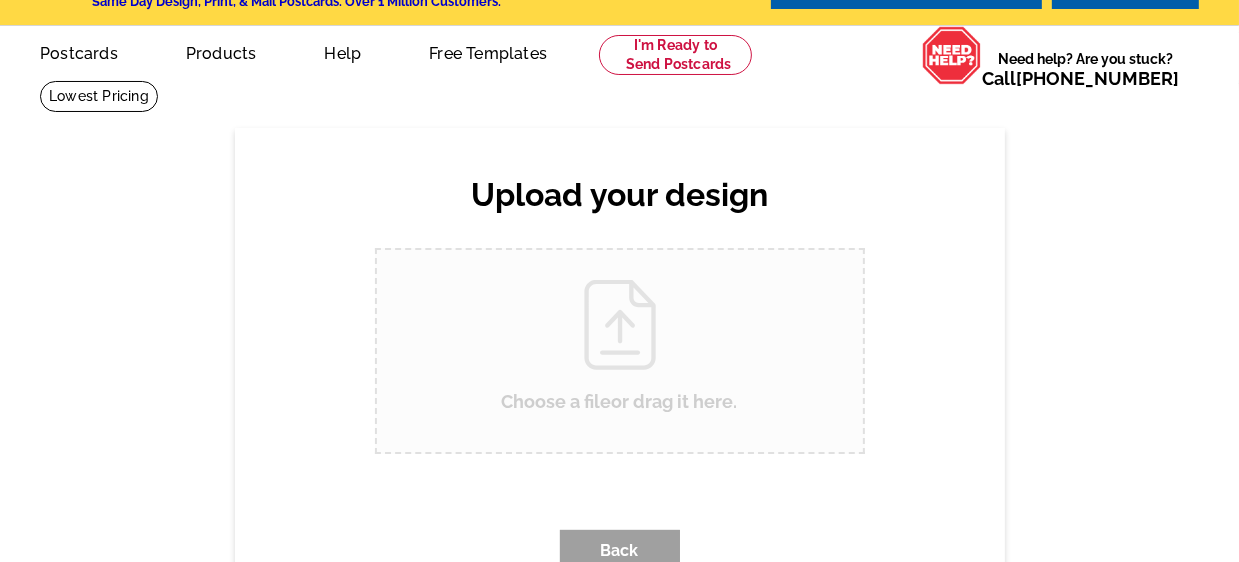 scroll, scrollTop: 0, scrollLeft: 0, axis: both 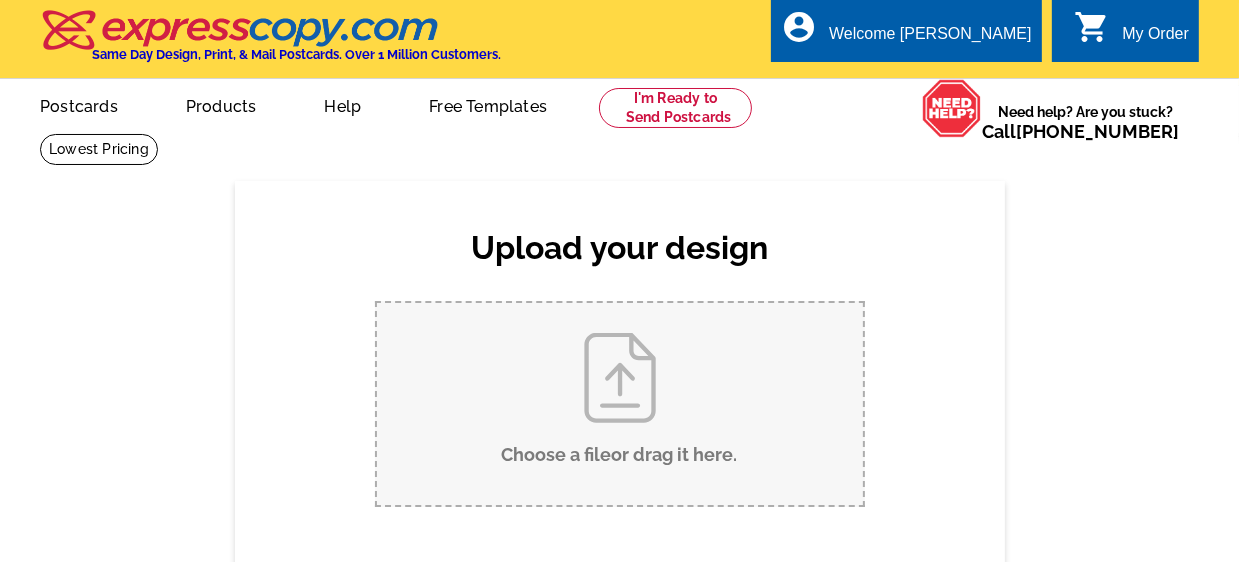 click on "Choose a file  or drag it here ." at bounding box center [620, 404] 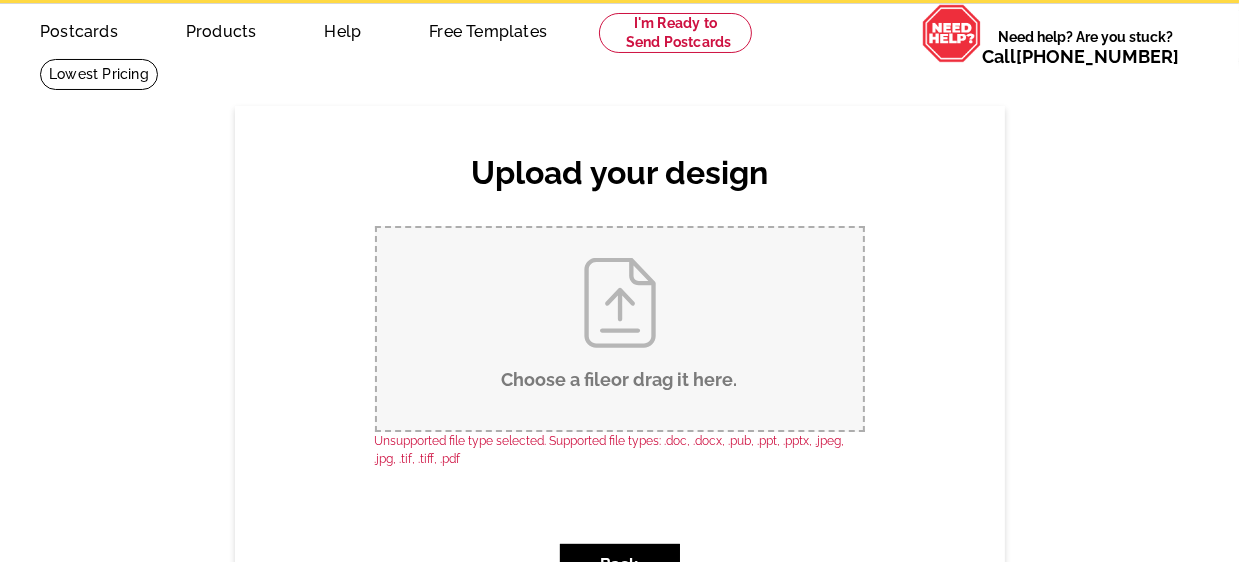 scroll, scrollTop: 200, scrollLeft: 0, axis: vertical 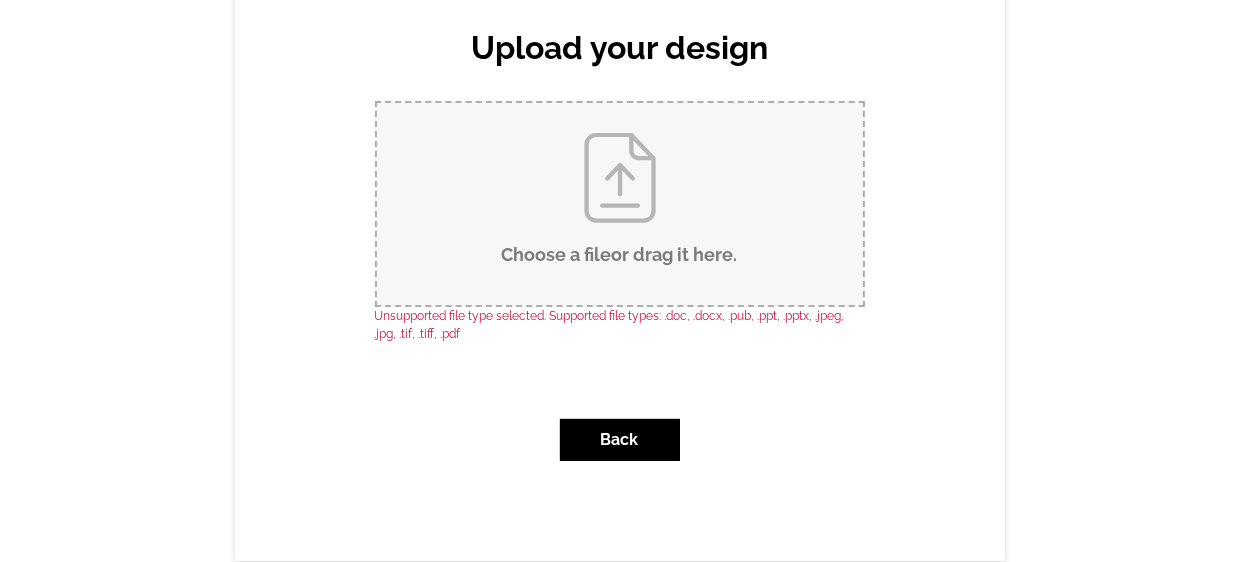 click on "Unsupported file type selected. Supported file types:  .doc, .docx, .pub, .ppt, .pptx, .jpeg, .jpg, .tif, .tiff, .pdf" at bounding box center (620, 325) 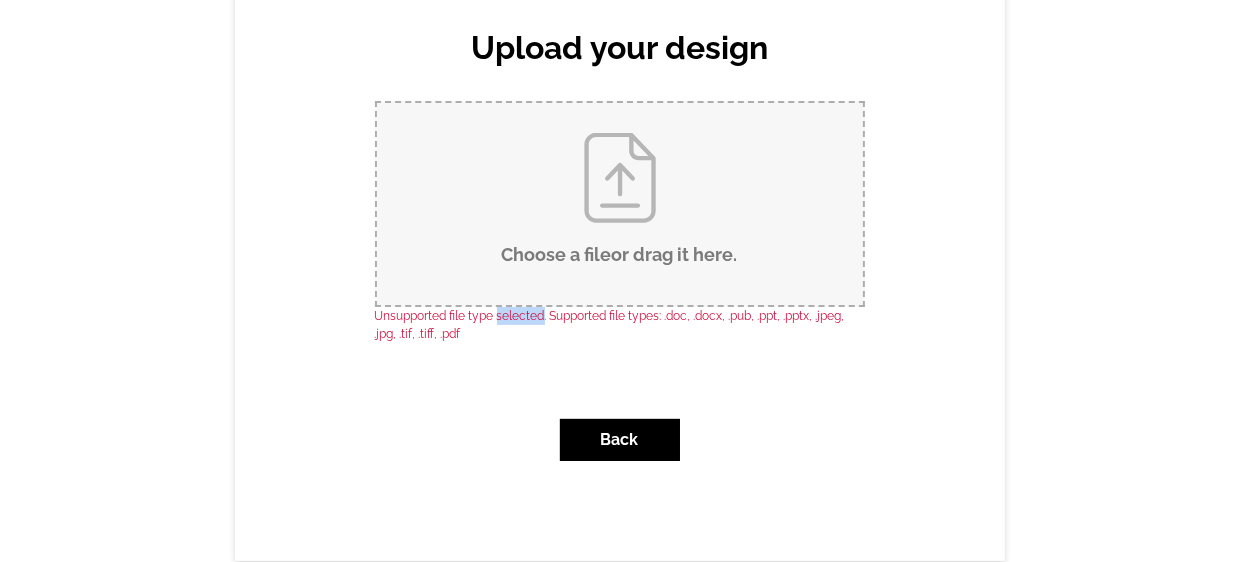 click on "Unsupported file type selected. Supported file types:  .doc, .docx, .pub, .ppt, .pptx, .jpeg, .jpg, .tif, .tiff, .pdf" at bounding box center [620, 325] 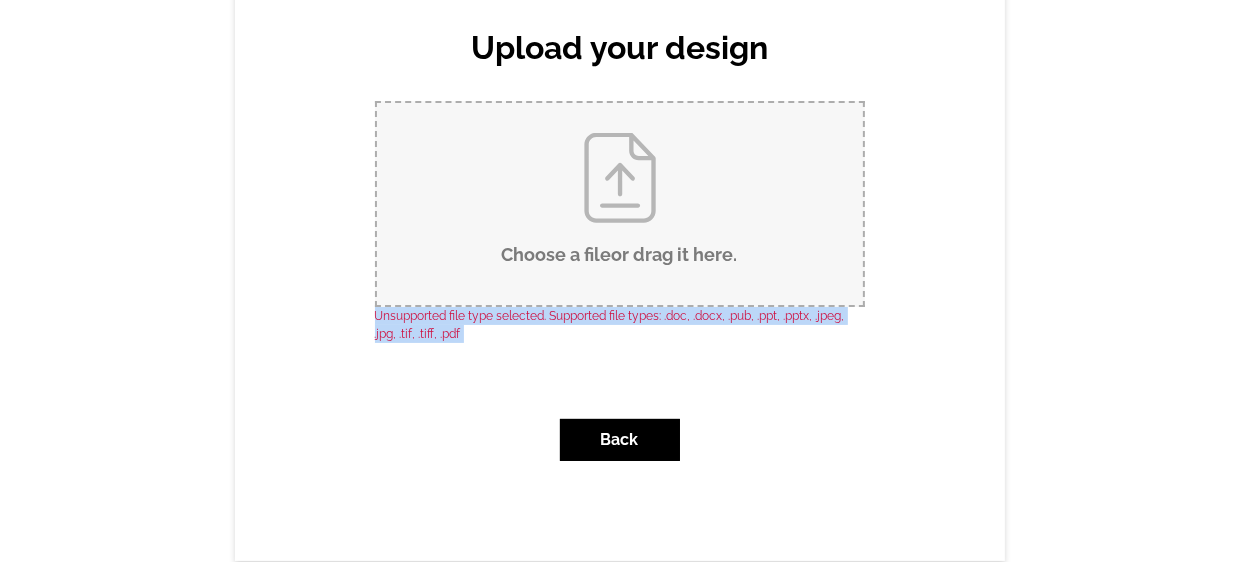 click on "Choose a file . Back" at bounding box center (620, 289) 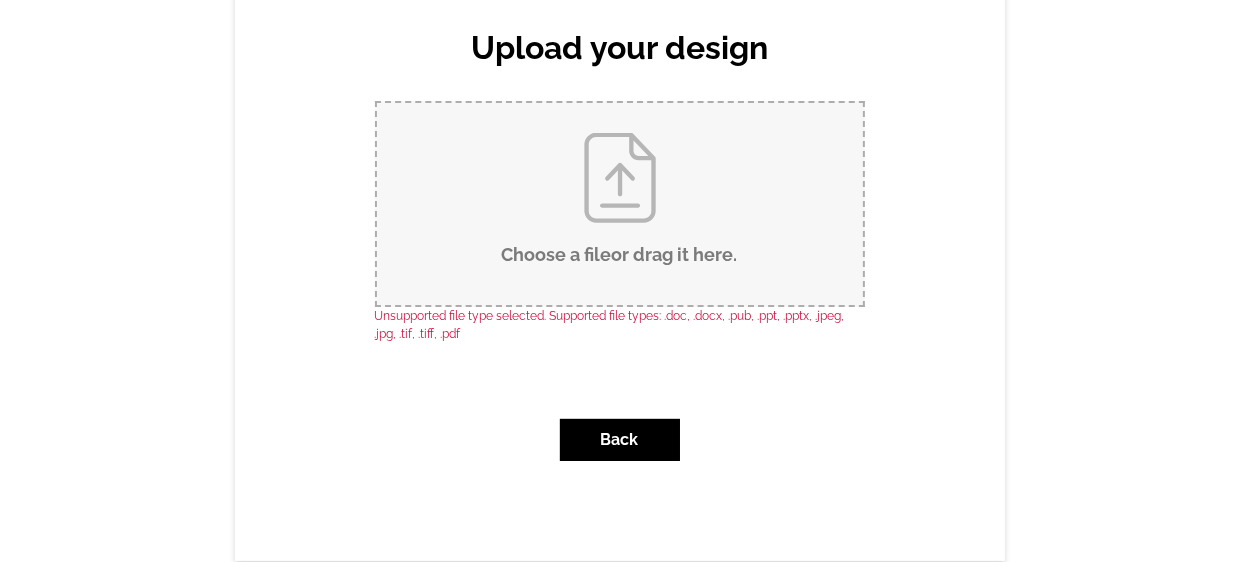 click on "Choose a file  or drag it here ." at bounding box center [620, 204] 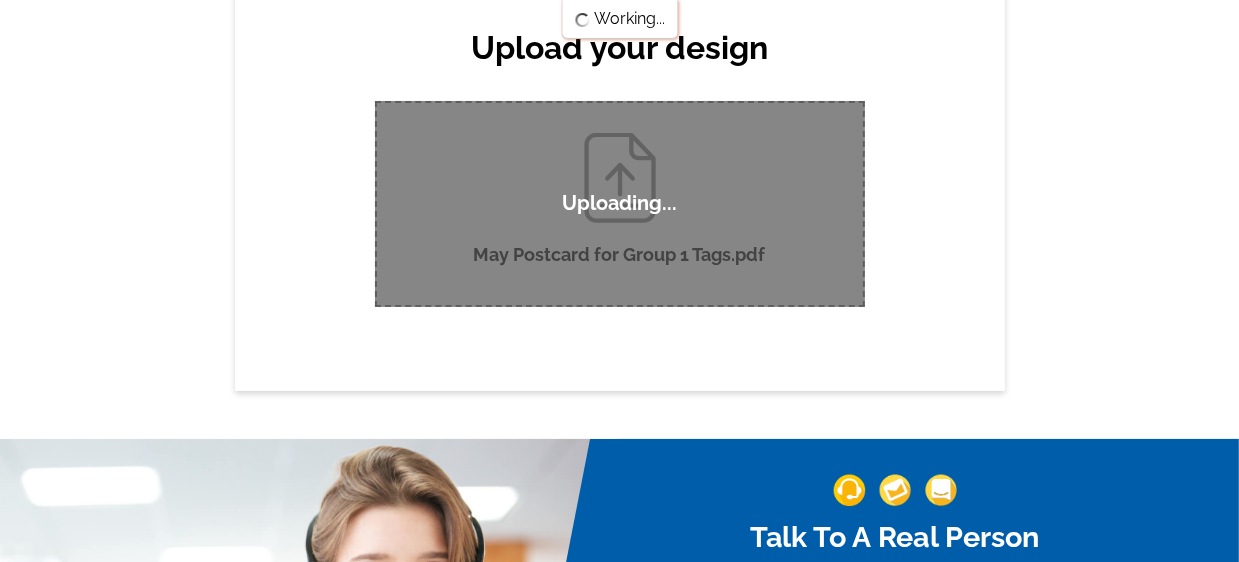 type 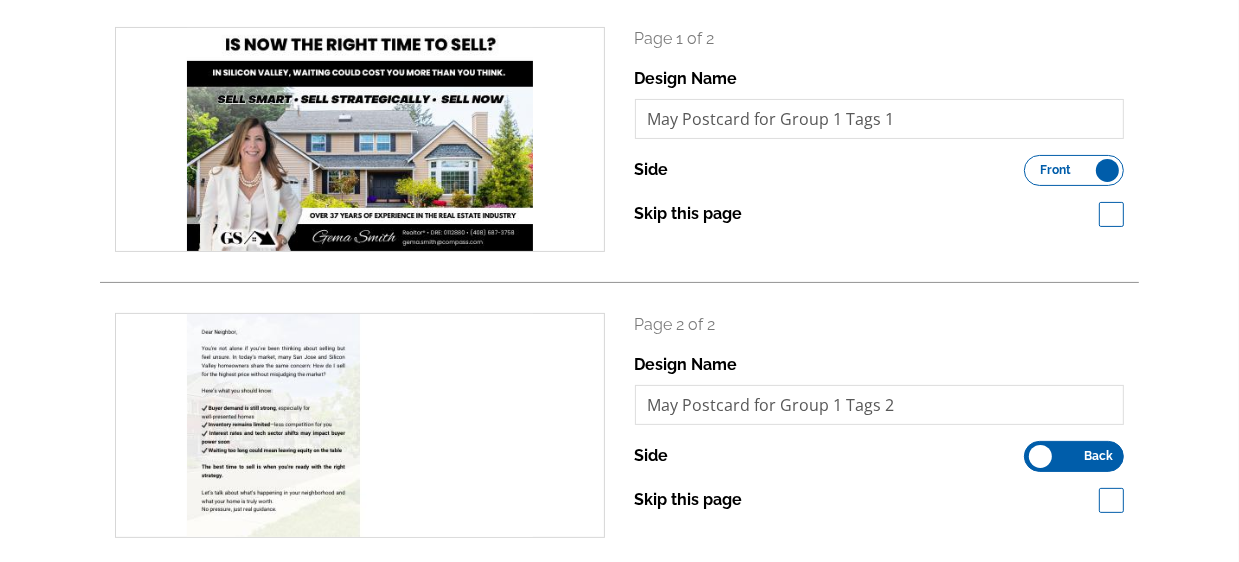 scroll, scrollTop: 300, scrollLeft: 0, axis: vertical 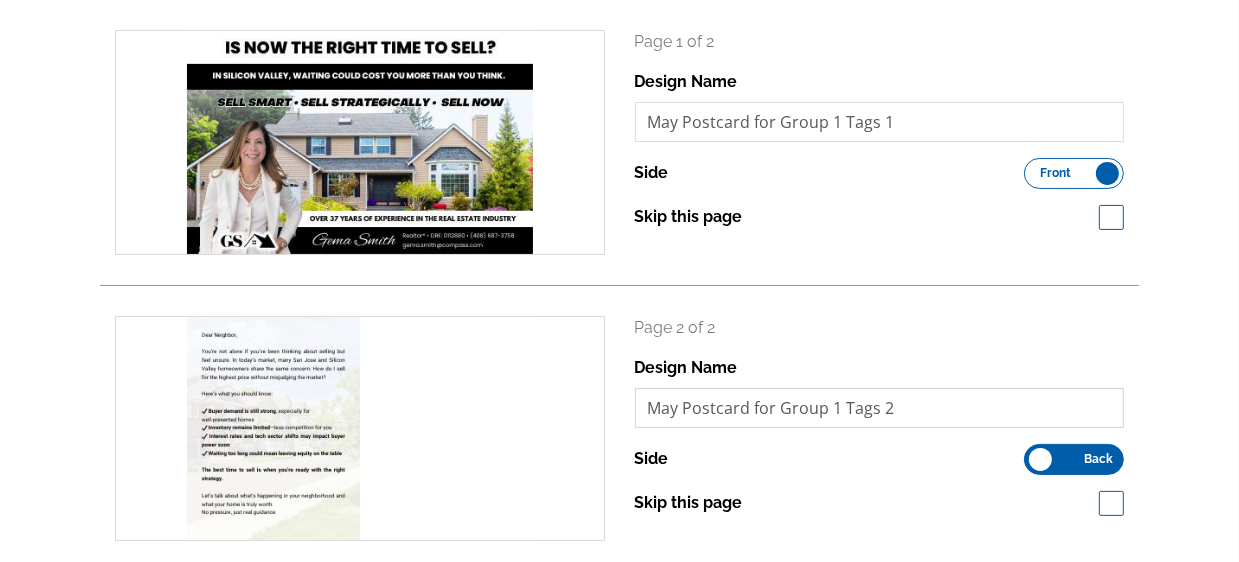 click on "May Postcard for Group 1 Tags 2" at bounding box center (880, 408) 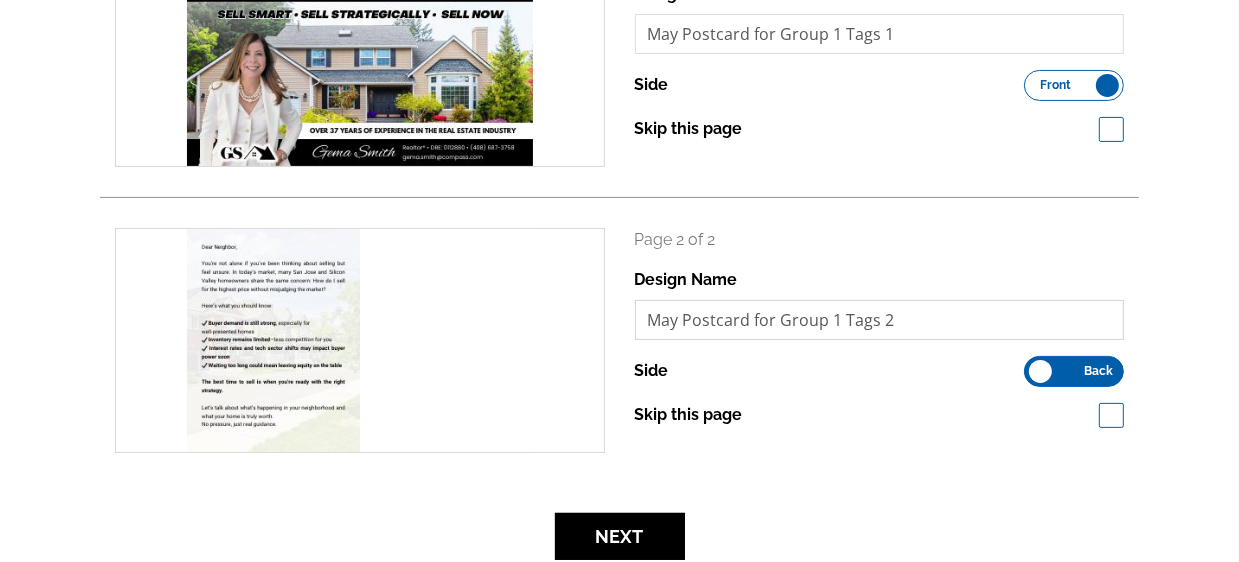 scroll, scrollTop: 400, scrollLeft: 0, axis: vertical 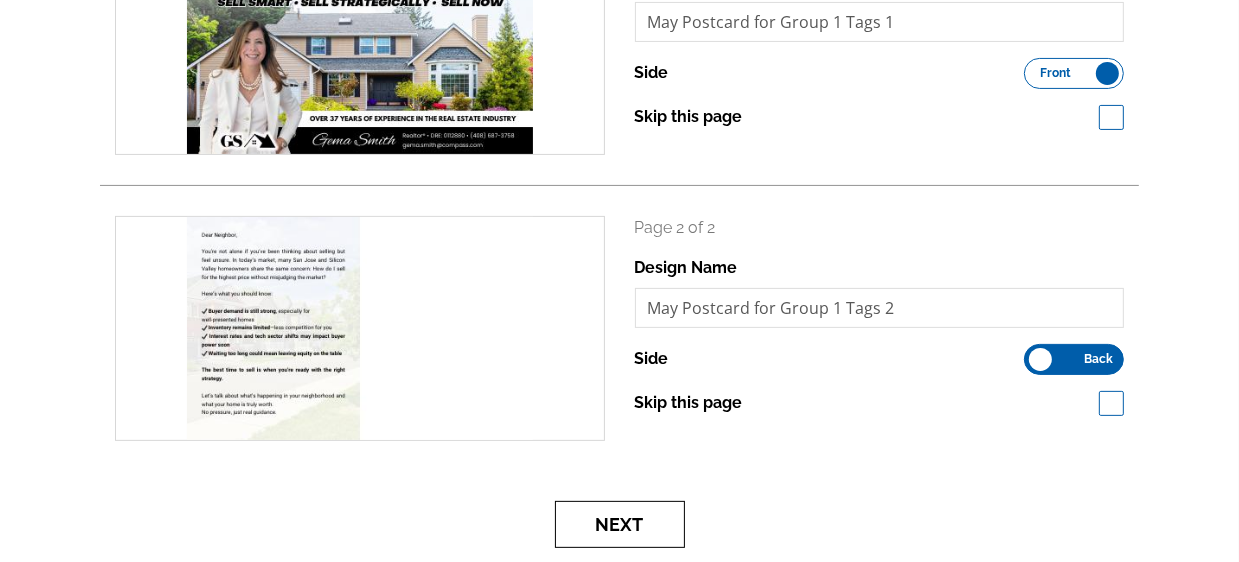 click on "Next" at bounding box center [620, 524] 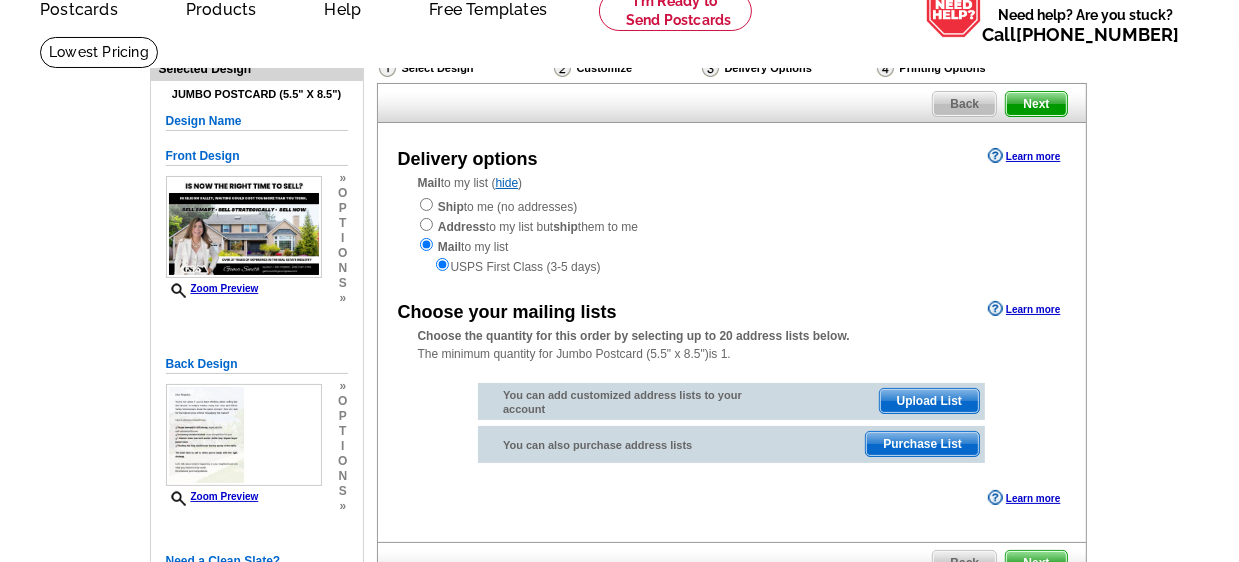 scroll, scrollTop: 100, scrollLeft: 0, axis: vertical 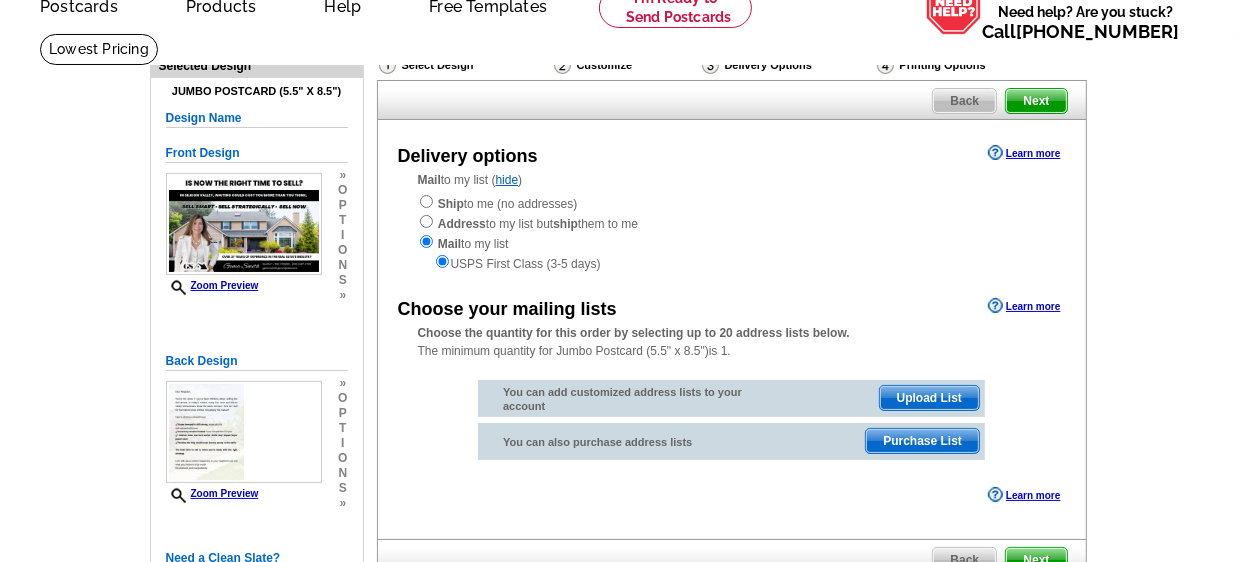 click on "Upload List" at bounding box center [929, 398] 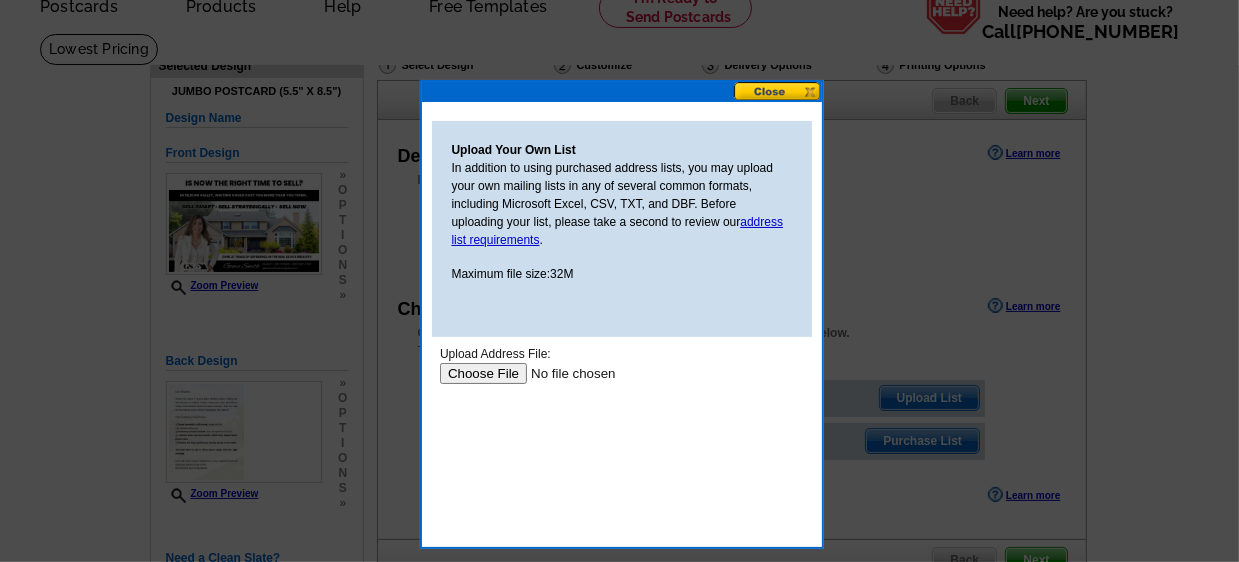 scroll, scrollTop: 0, scrollLeft: 0, axis: both 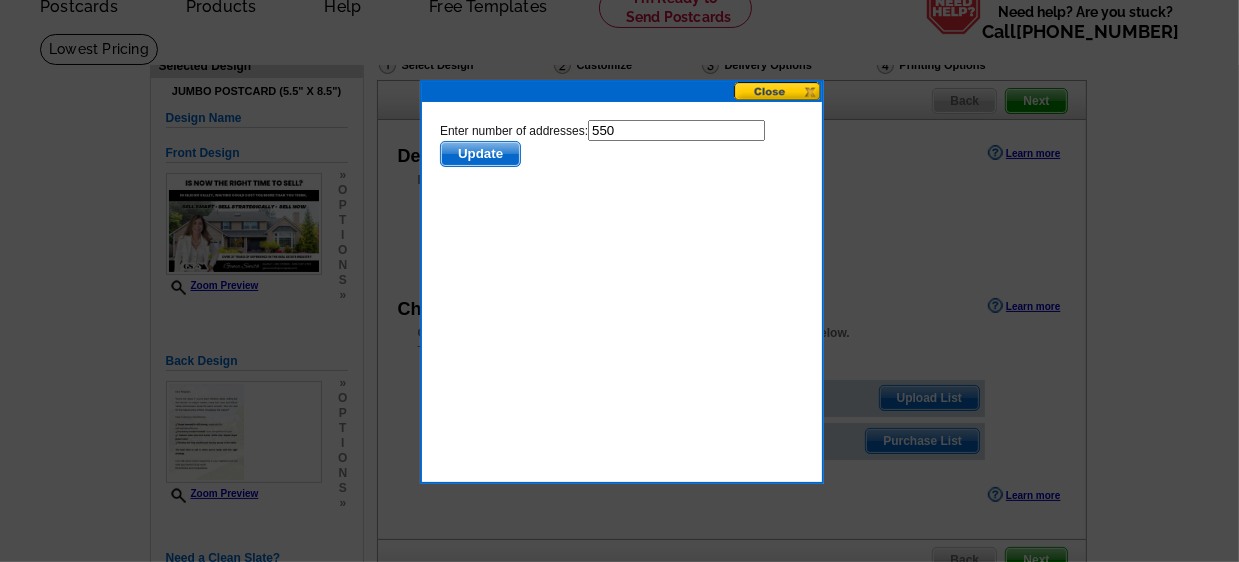 click on "Update" at bounding box center (479, 153) 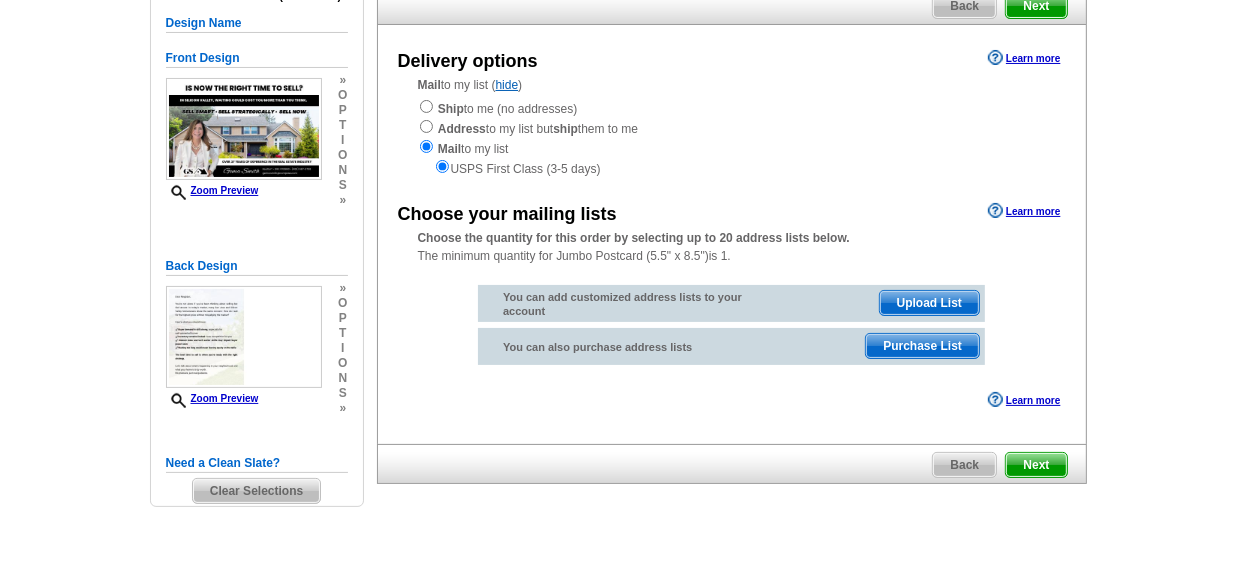 scroll, scrollTop: 200, scrollLeft: 0, axis: vertical 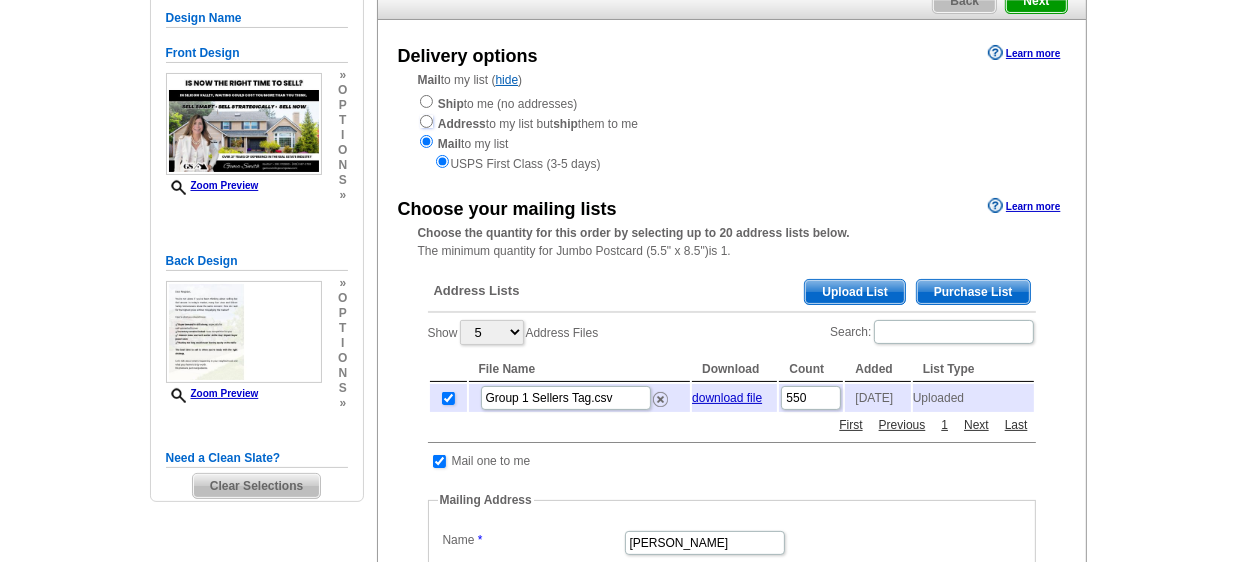 click at bounding box center [426, 121] 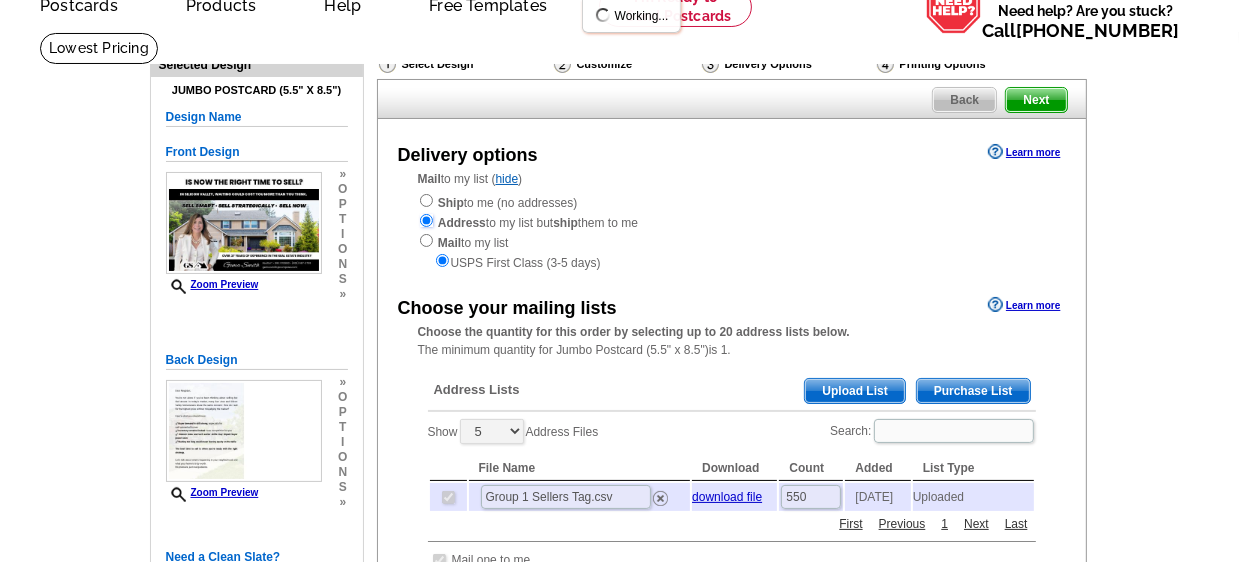 scroll, scrollTop: 100, scrollLeft: 0, axis: vertical 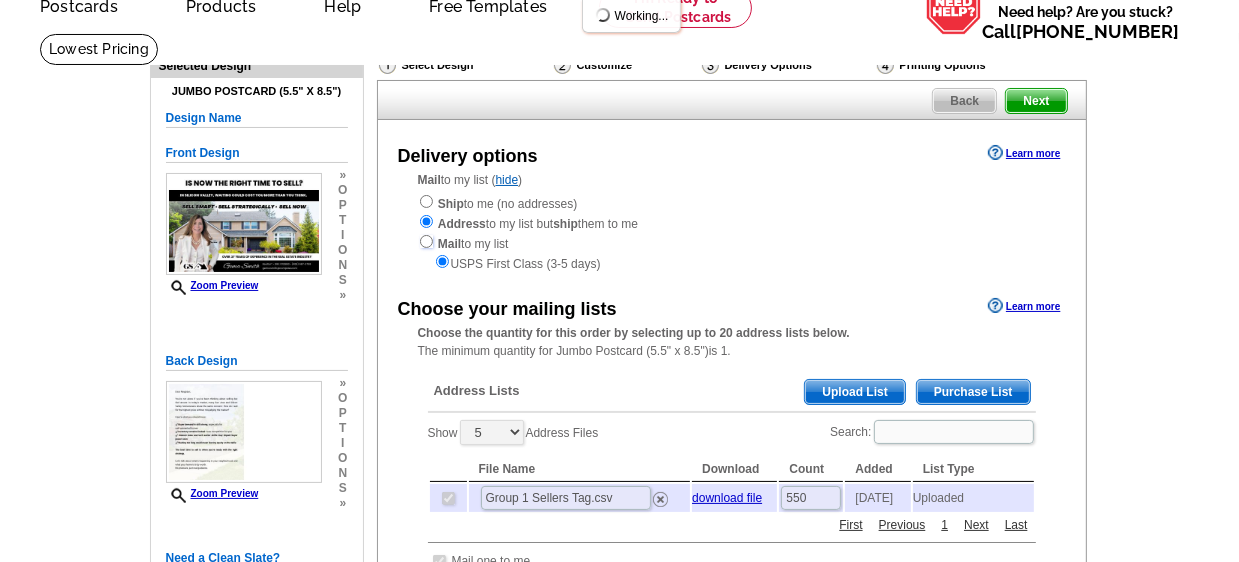 click at bounding box center (426, 241) 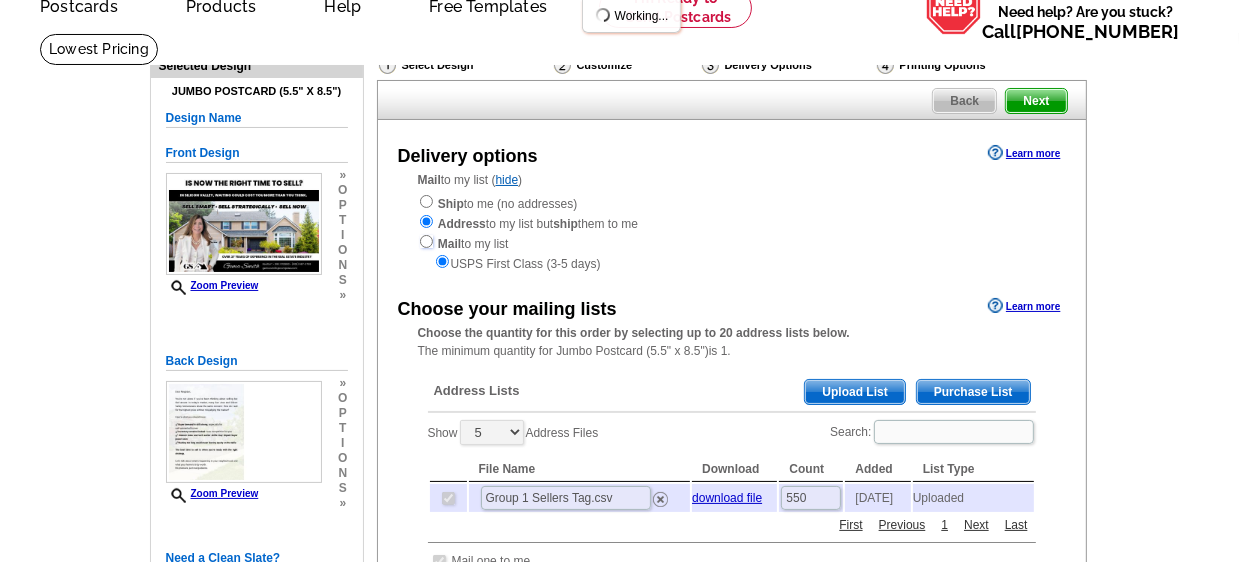 radio on "true" 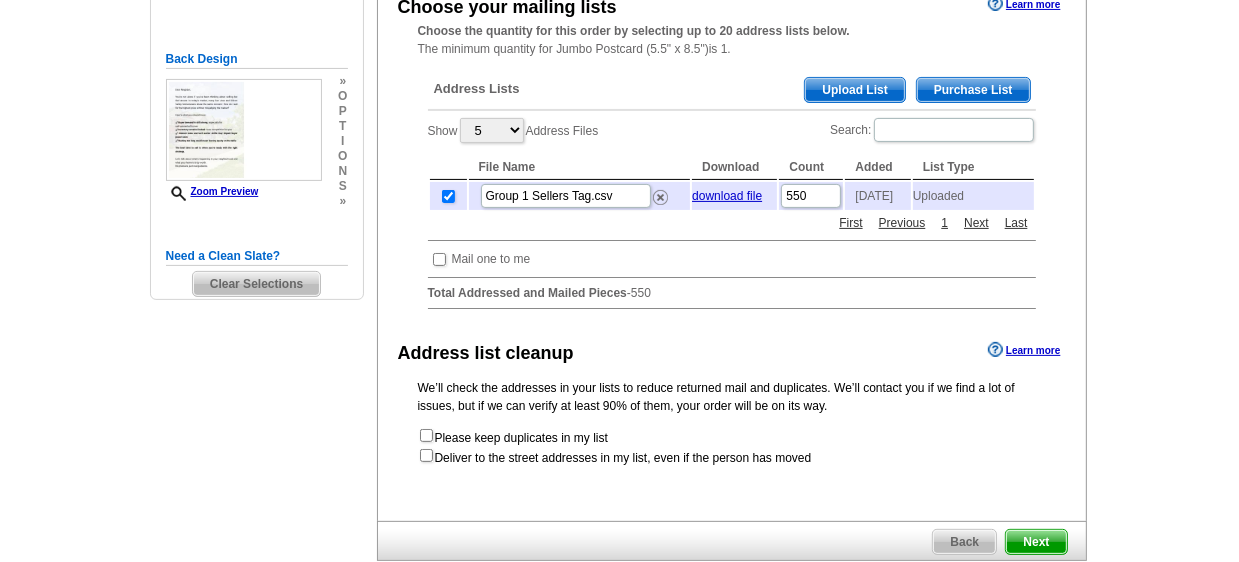 scroll, scrollTop: 400, scrollLeft: 0, axis: vertical 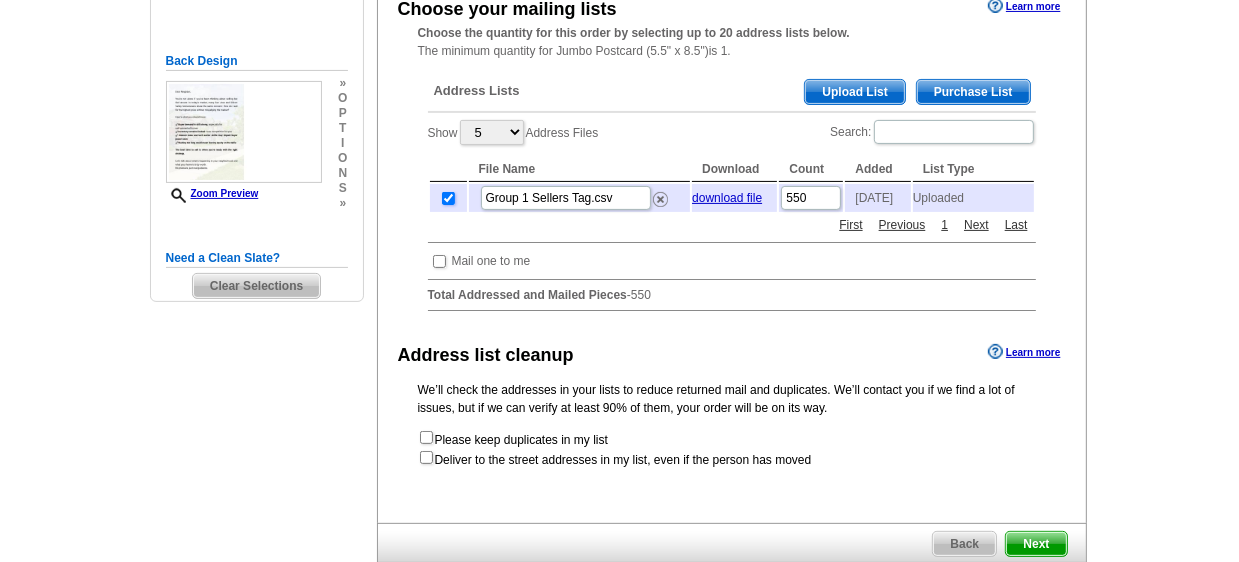 click at bounding box center [448, 198] 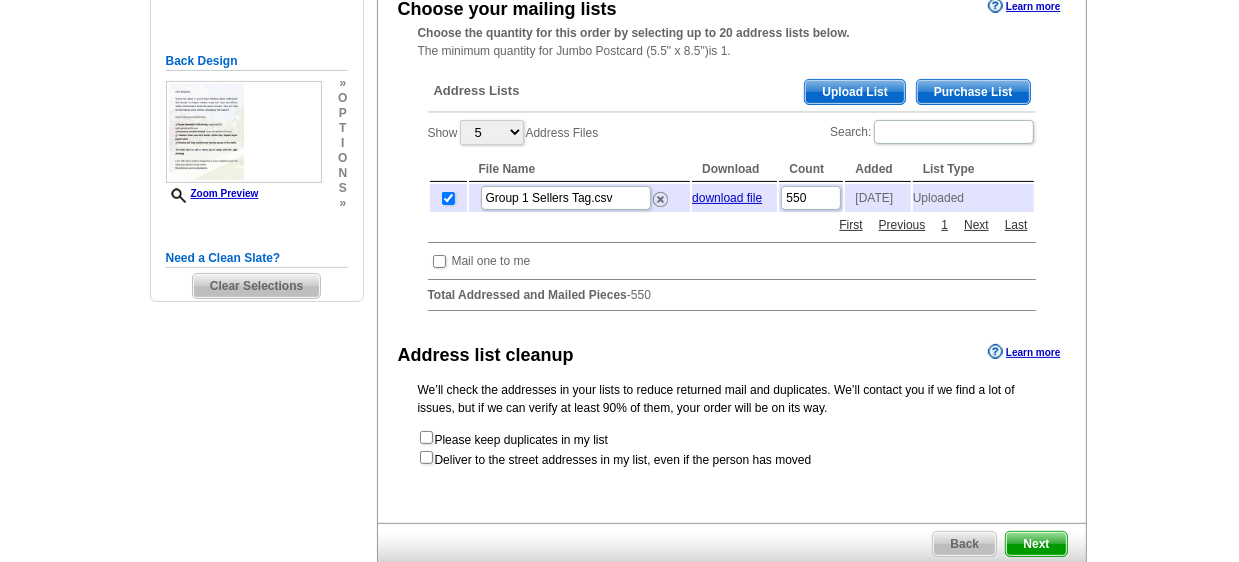 checkbox on "false" 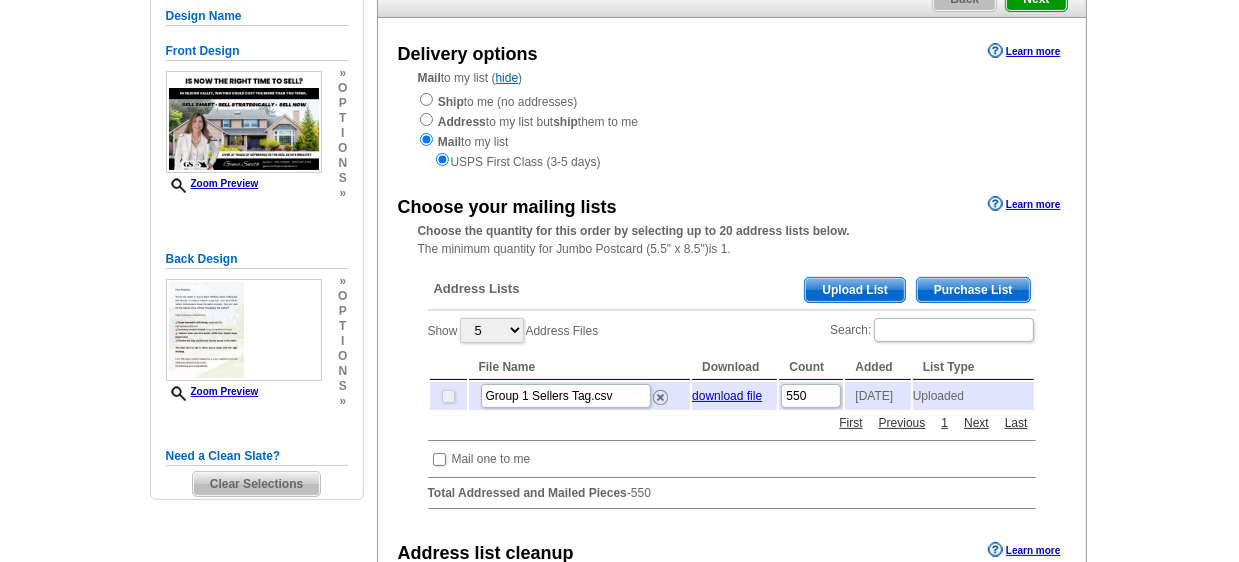 scroll, scrollTop: 200, scrollLeft: 0, axis: vertical 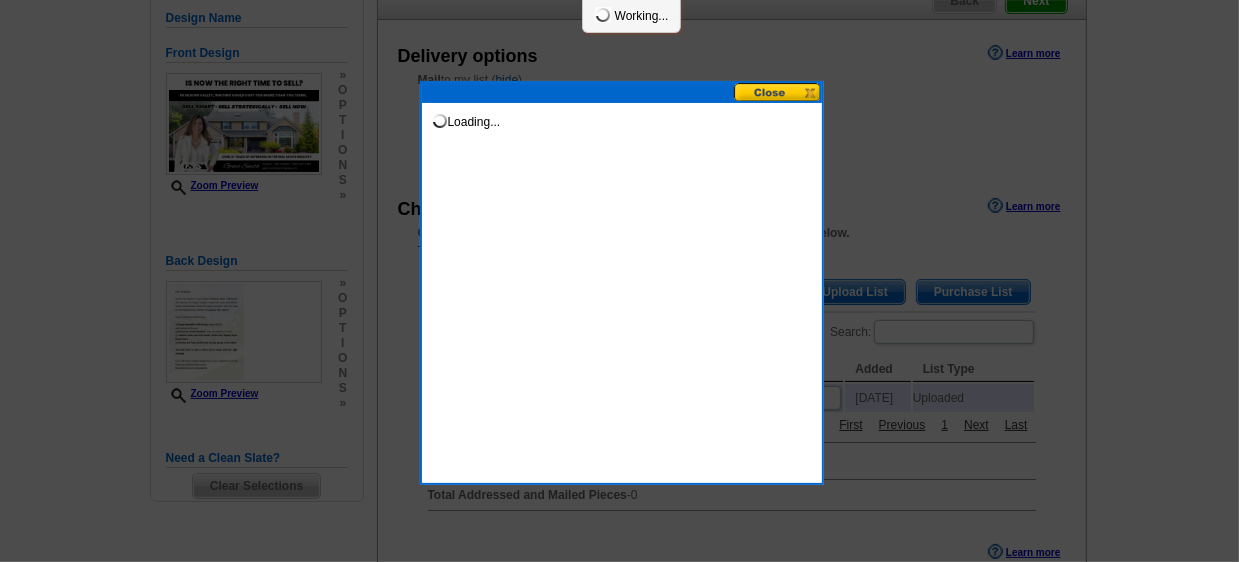 click at bounding box center (778, 92) 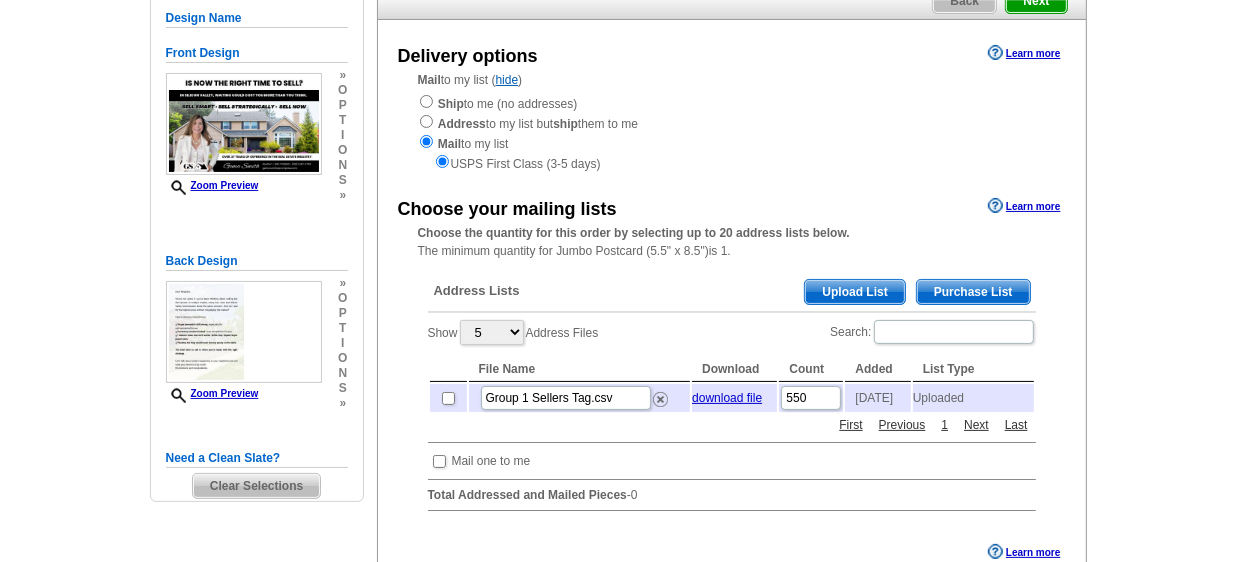 click on "Upload List" at bounding box center [854, 292] 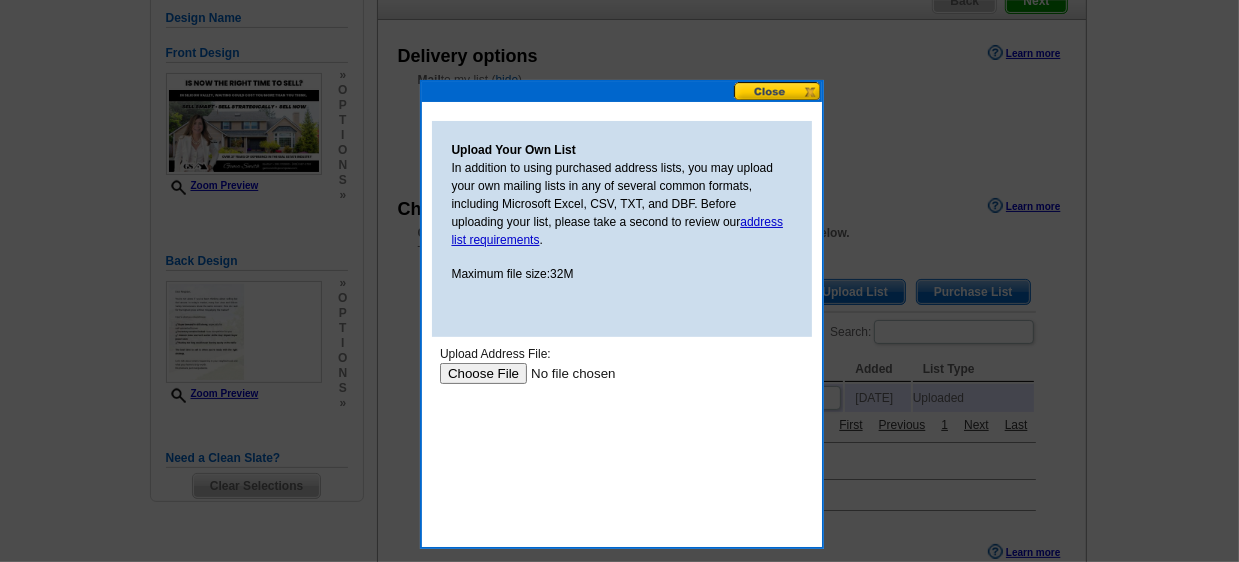 scroll, scrollTop: 0, scrollLeft: 0, axis: both 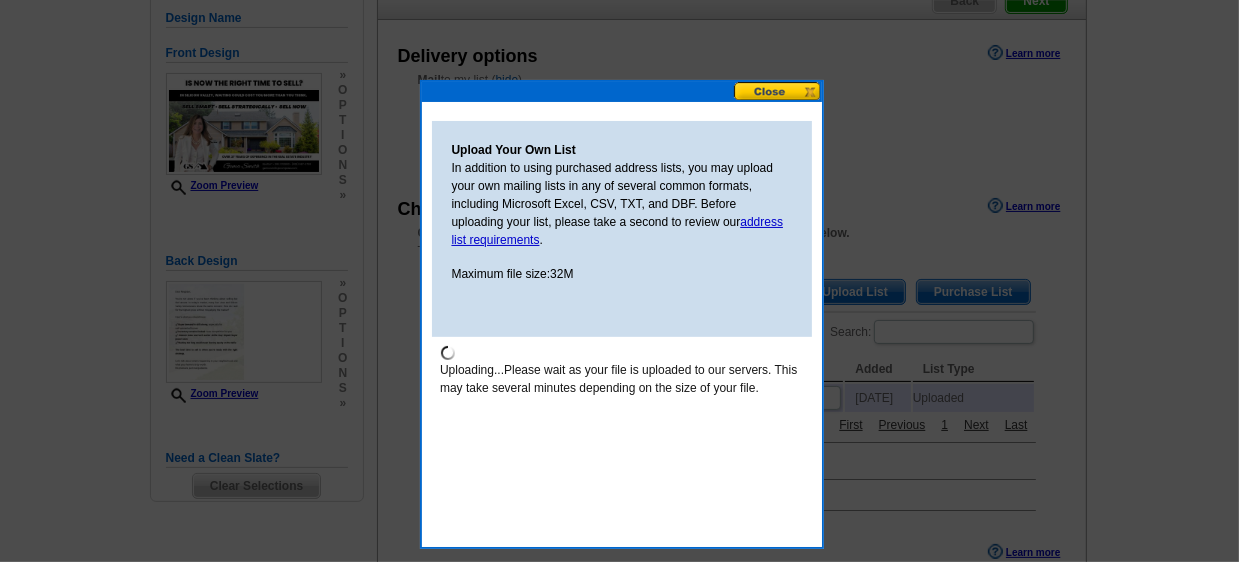 click at bounding box center (778, 91) 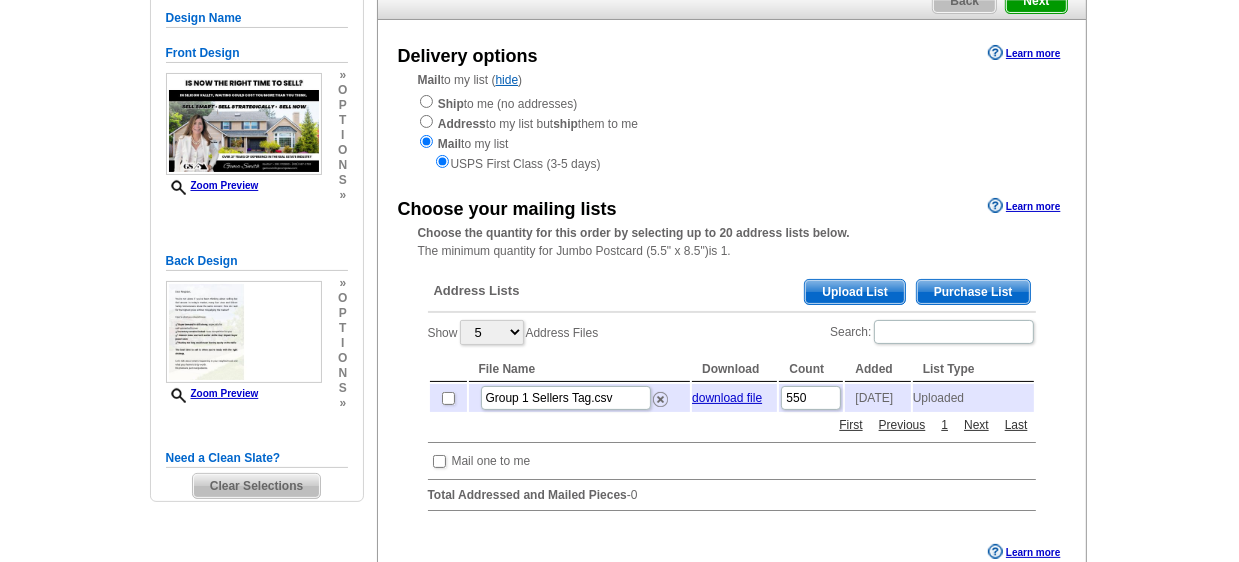 click on "Upload List" at bounding box center [854, 292] 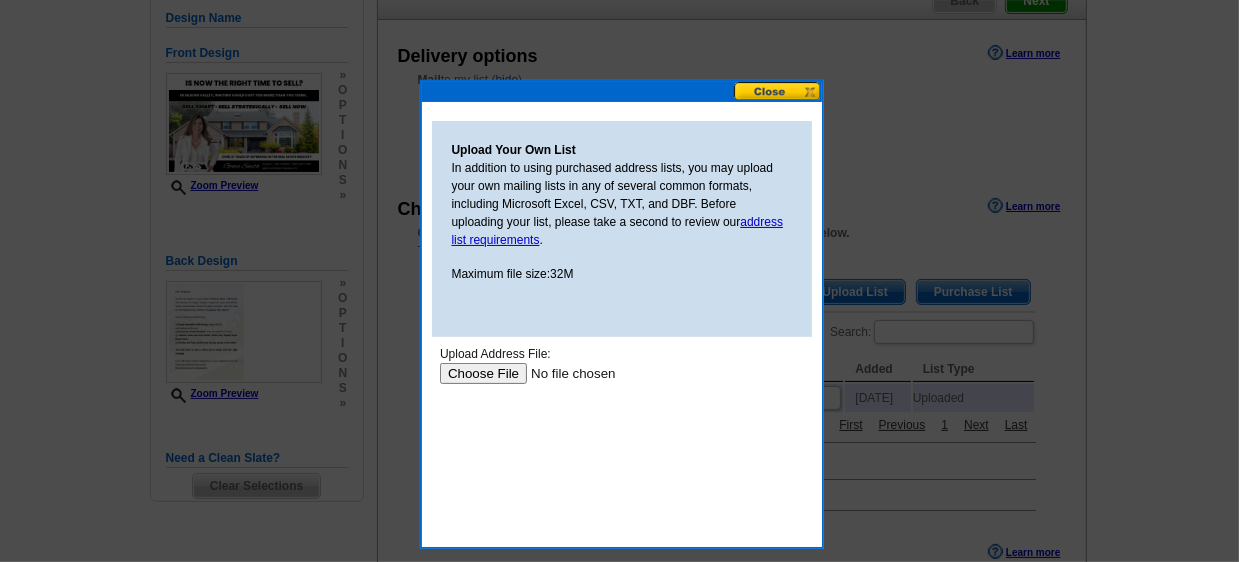scroll, scrollTop: 0, scrollLeft: 0, axis: both 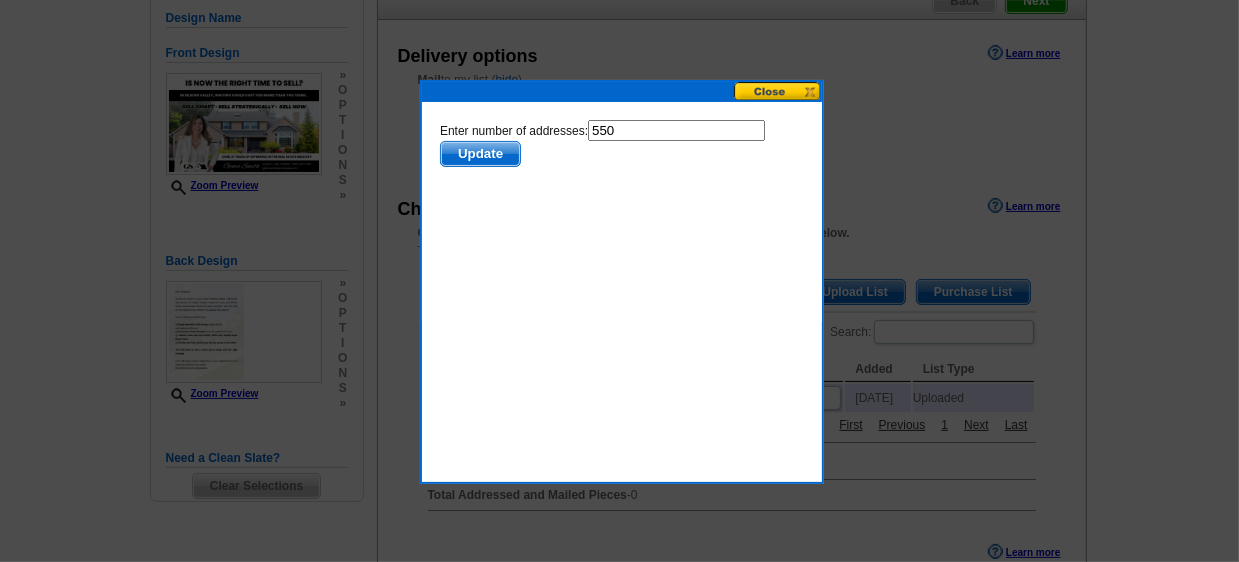 click on "550" at bounding box center [675, 129] 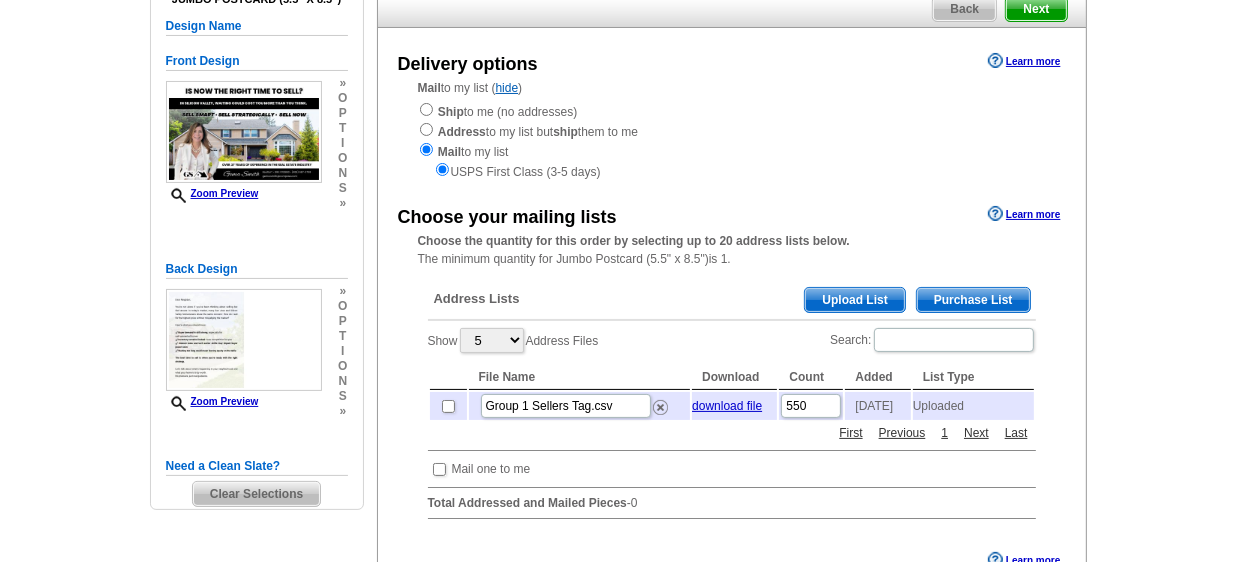 scroll, scrollTop: 200, scrollLeft: 0, axis: vertical 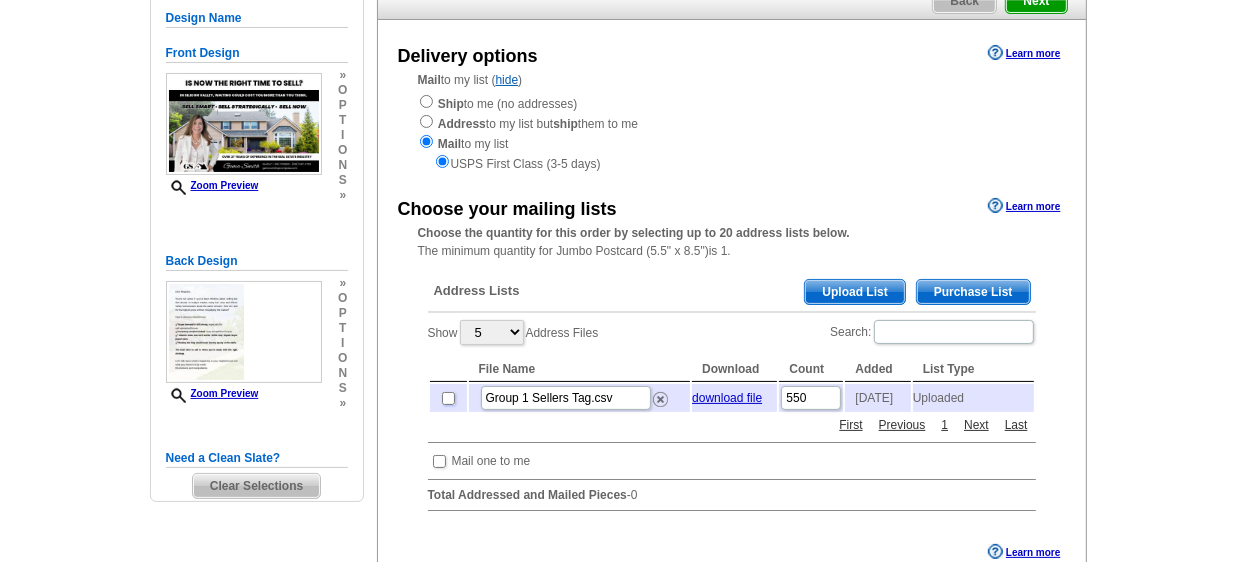 click at bounding box center (448, 398) 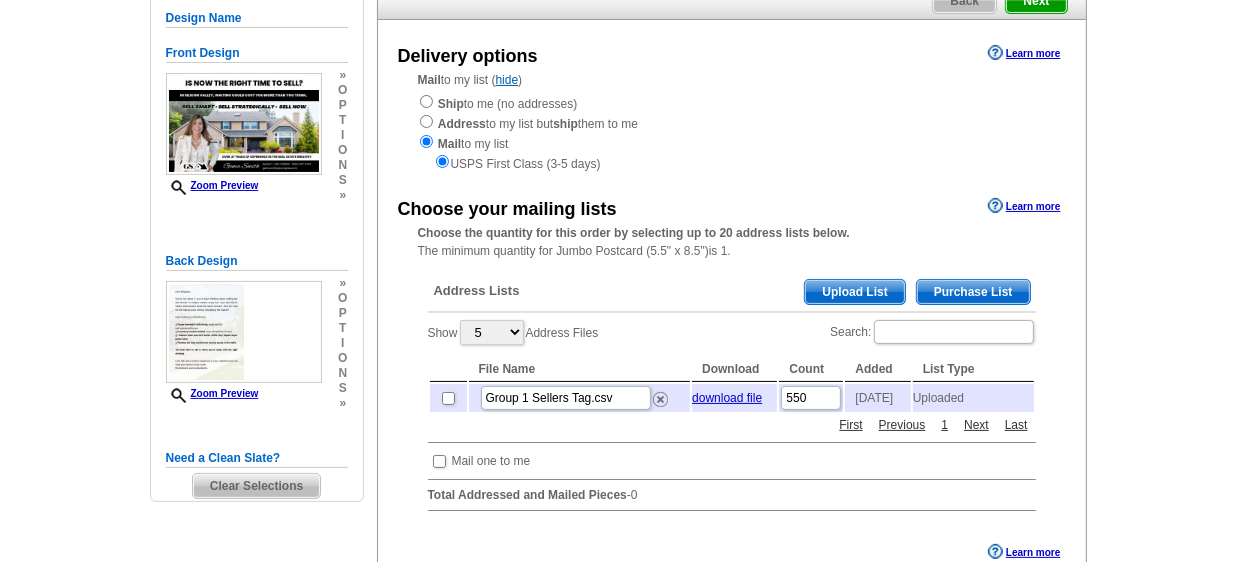 checkbox on "true" 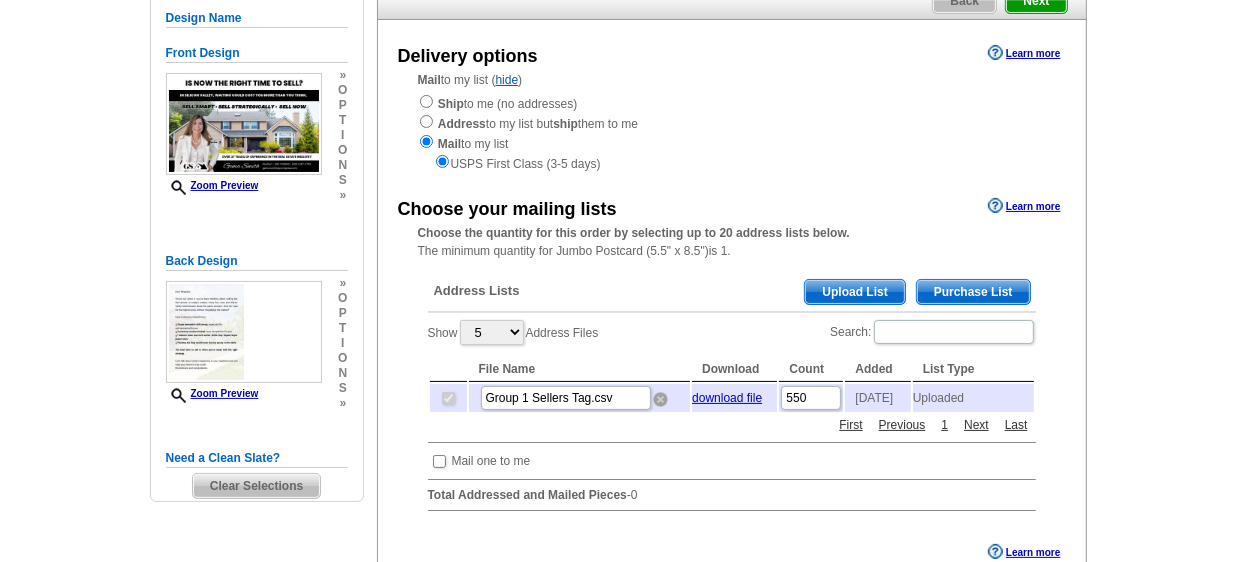 click at bounding box center [660, 399] 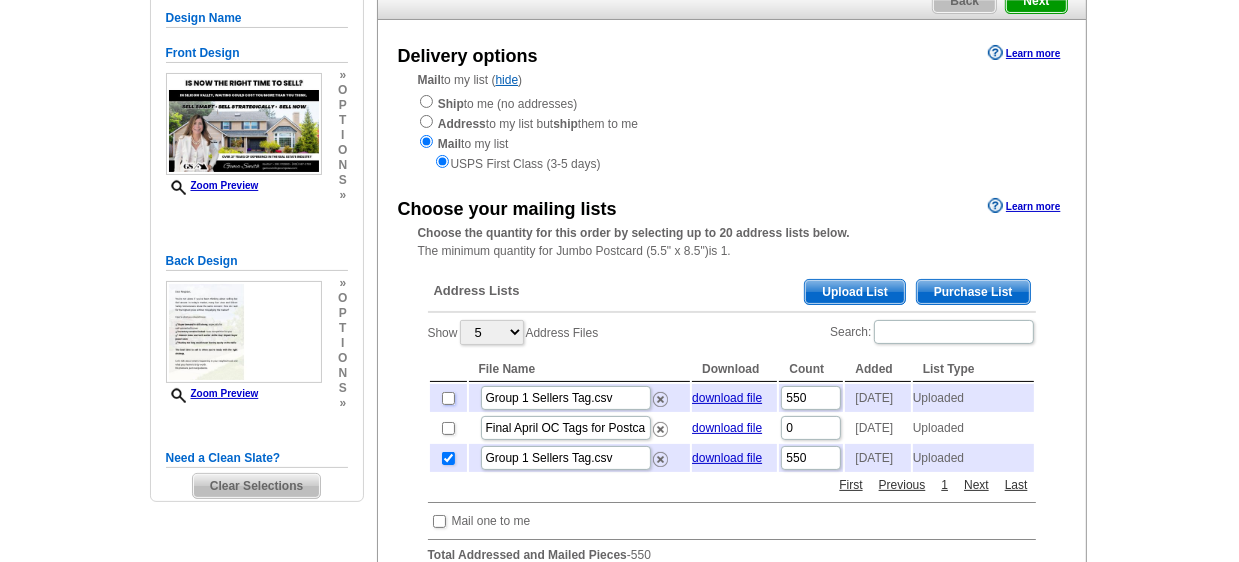 click at bounding box center (448, 398) 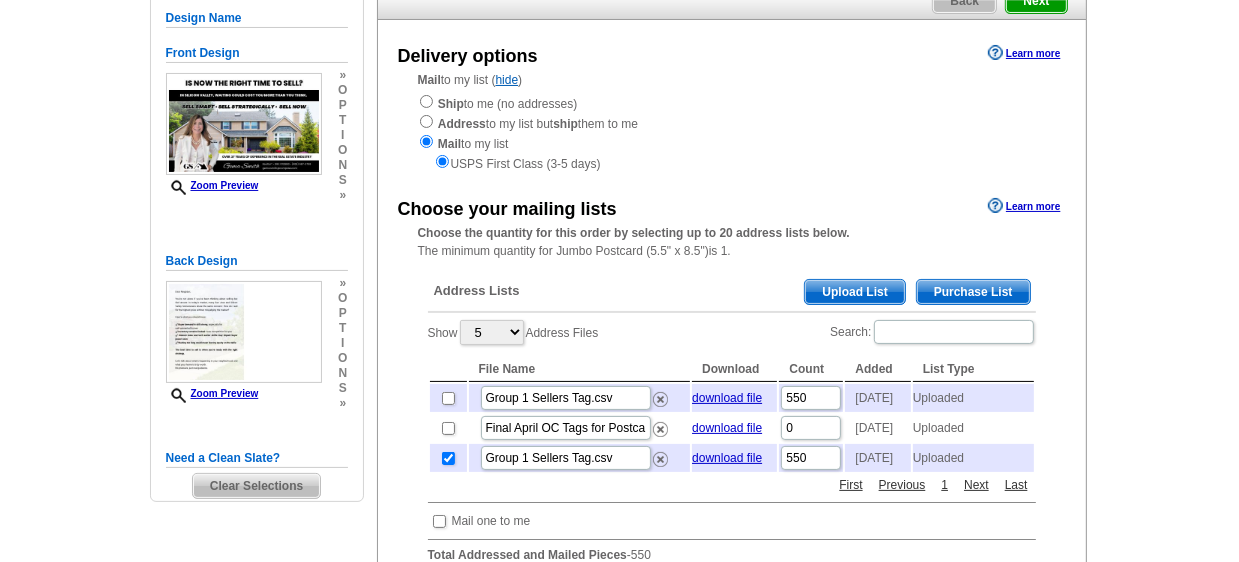 checkbox on "true" 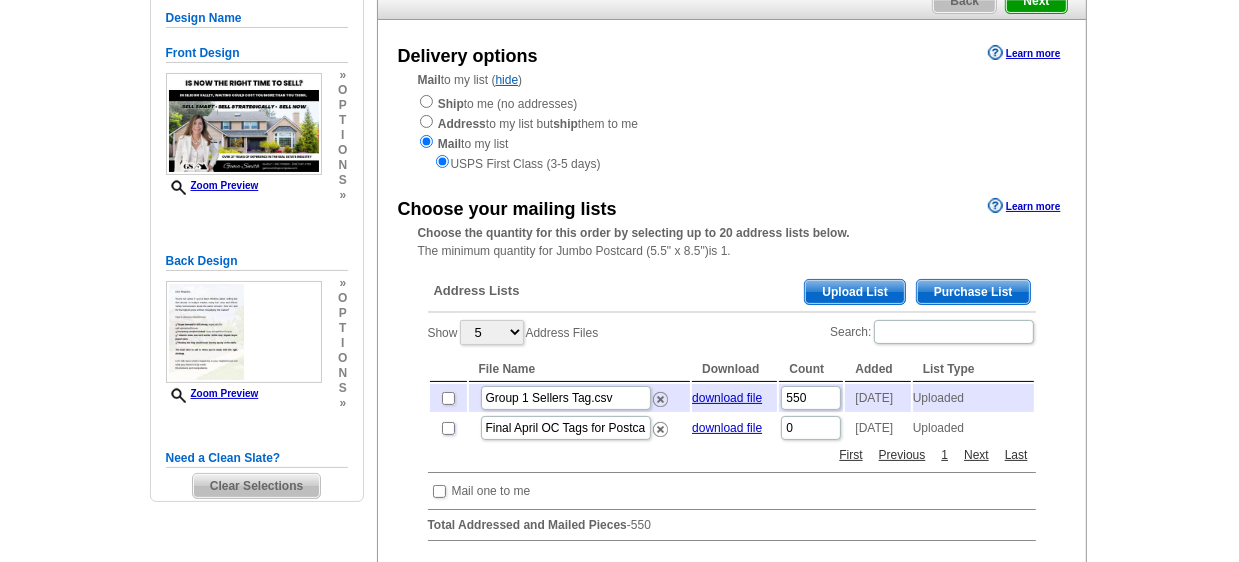 click at bounding box center (448, 428) 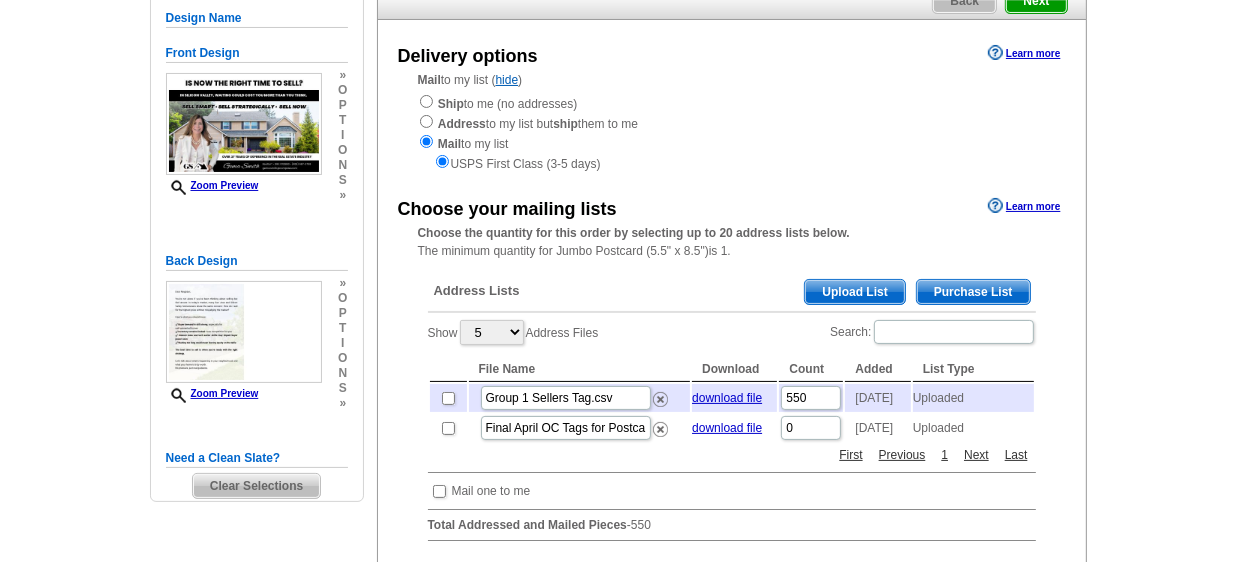 checkbox on "false" 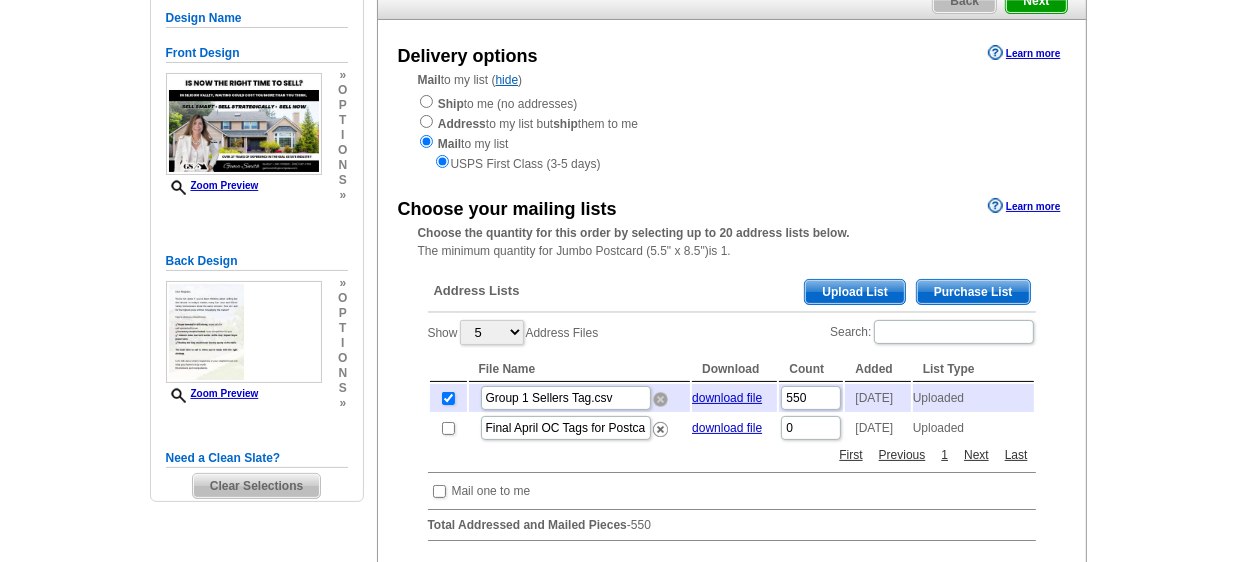 click at bounding box center [660, 399] 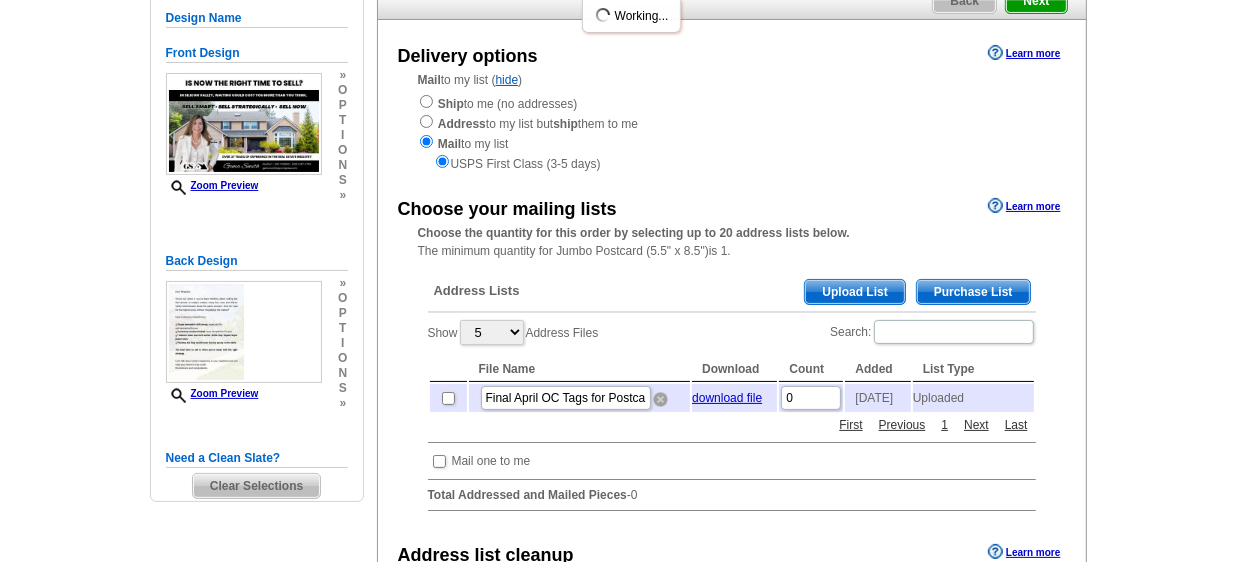 click at bounding box center (660, 399) 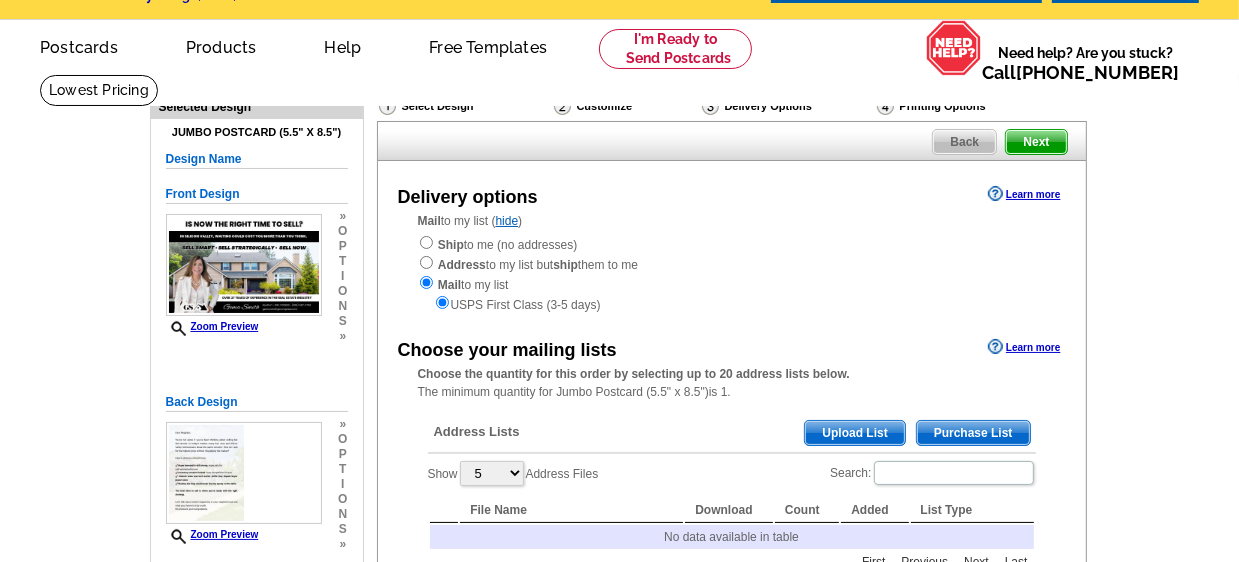scroll, scrollTop: 200, scrollLeft: 0, axis: vertical 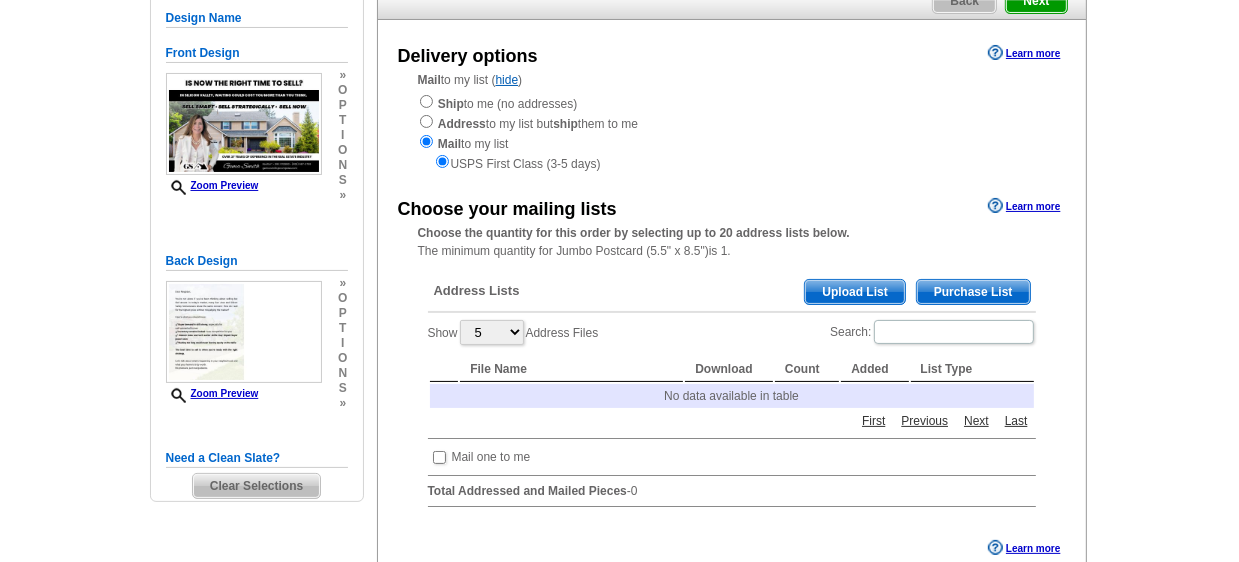 click on "Upload List" at bounding box center [854, 292] 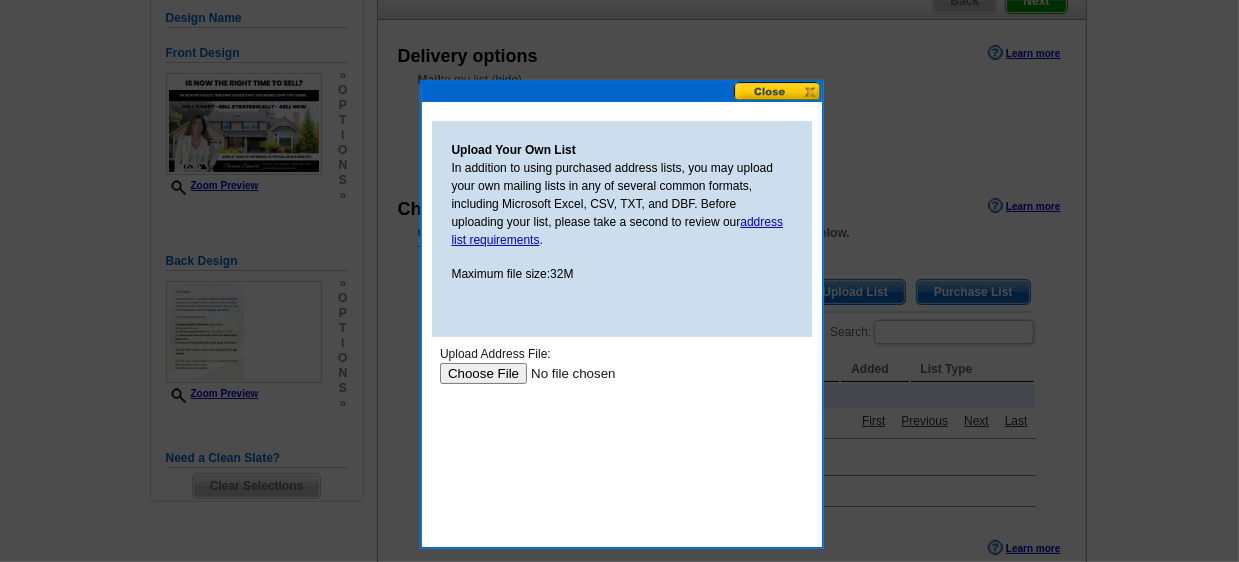 scroll, scrollTop: 0, scrollLeft: 0, axis: both 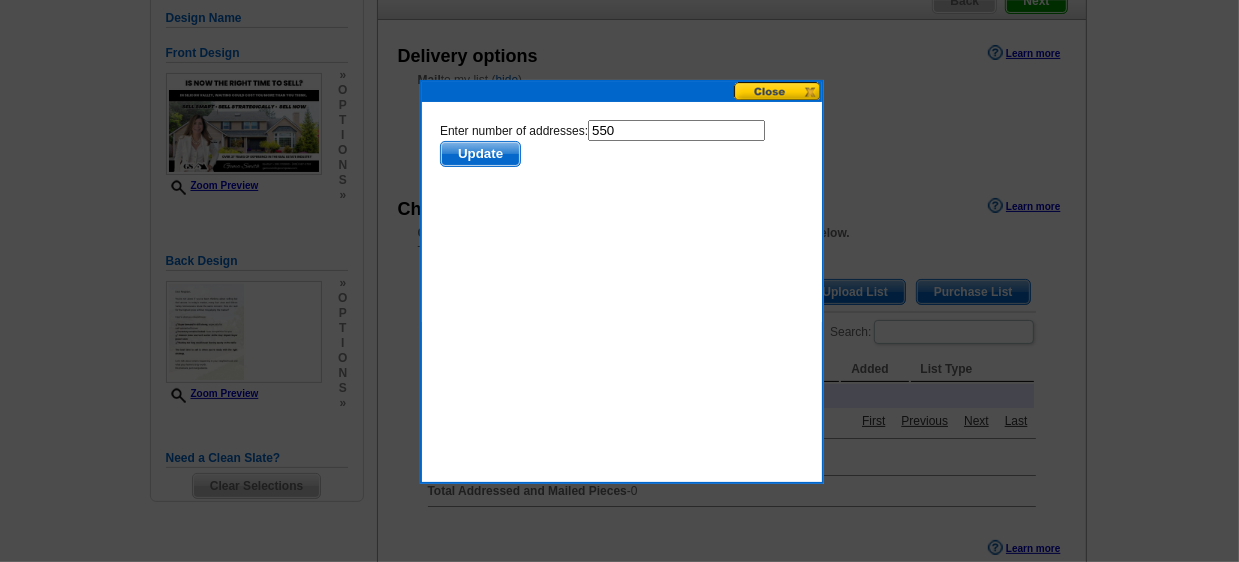 click at bounding box center (778, 91) 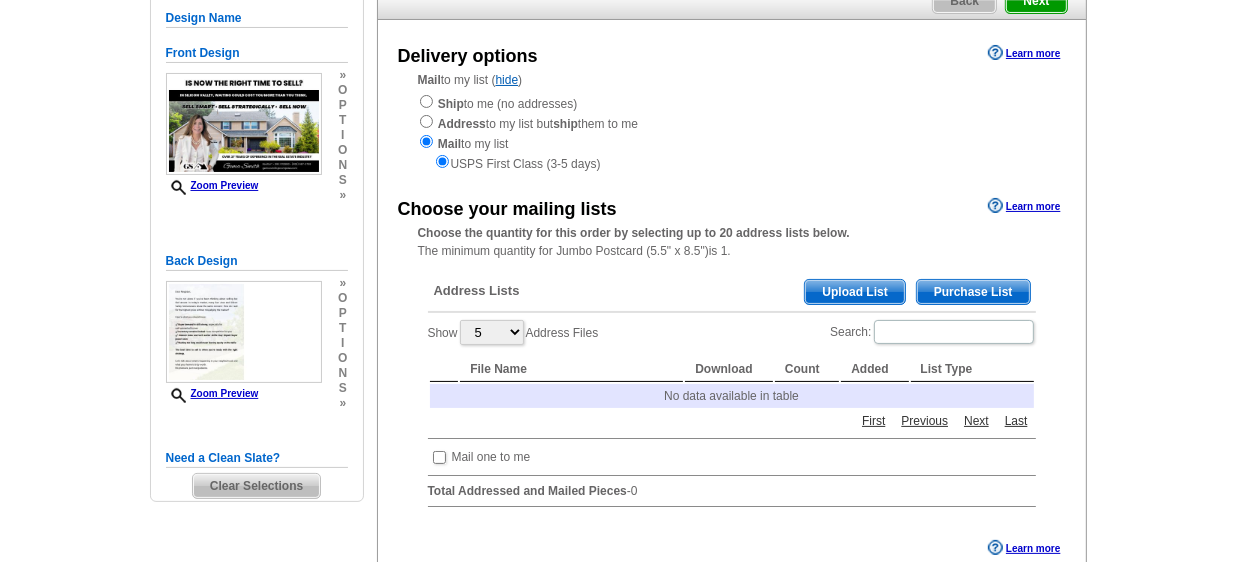click on "Upload List" at bounding box center [854, 292] 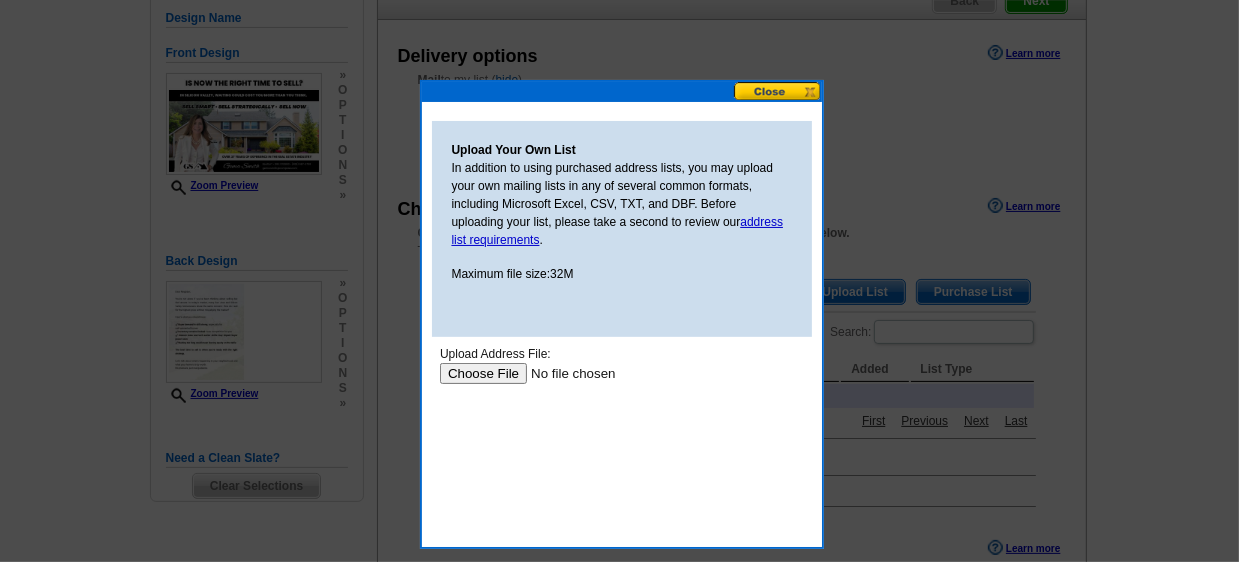 scroll, scrollTop: 0, scrollLeft: 0, axis: both 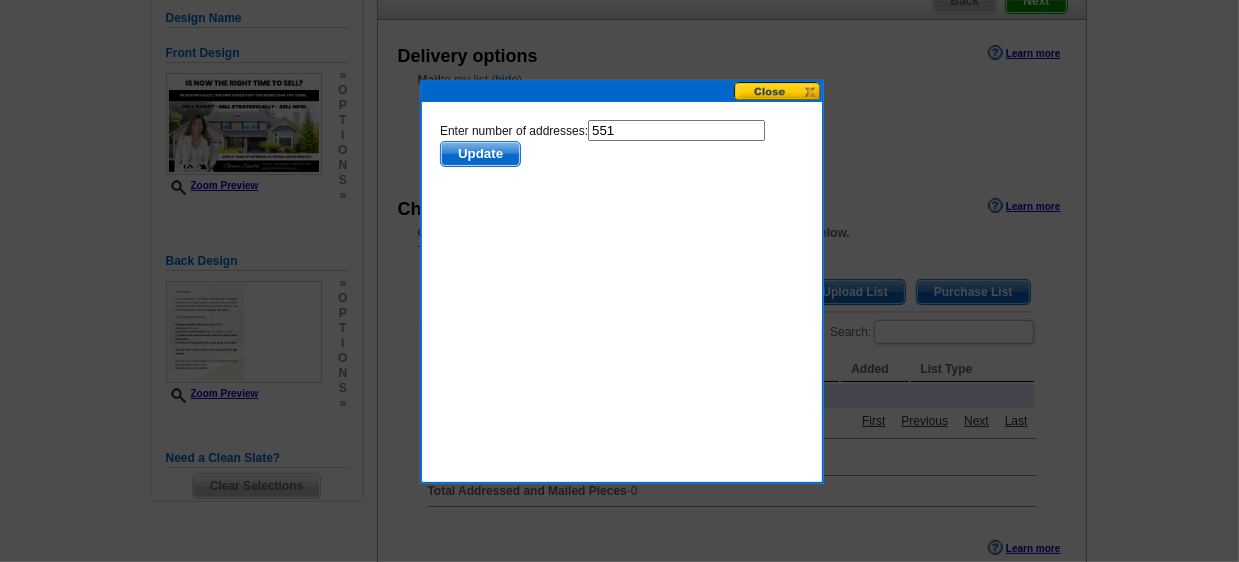 click on "Update" at bounding box center (479, 153) 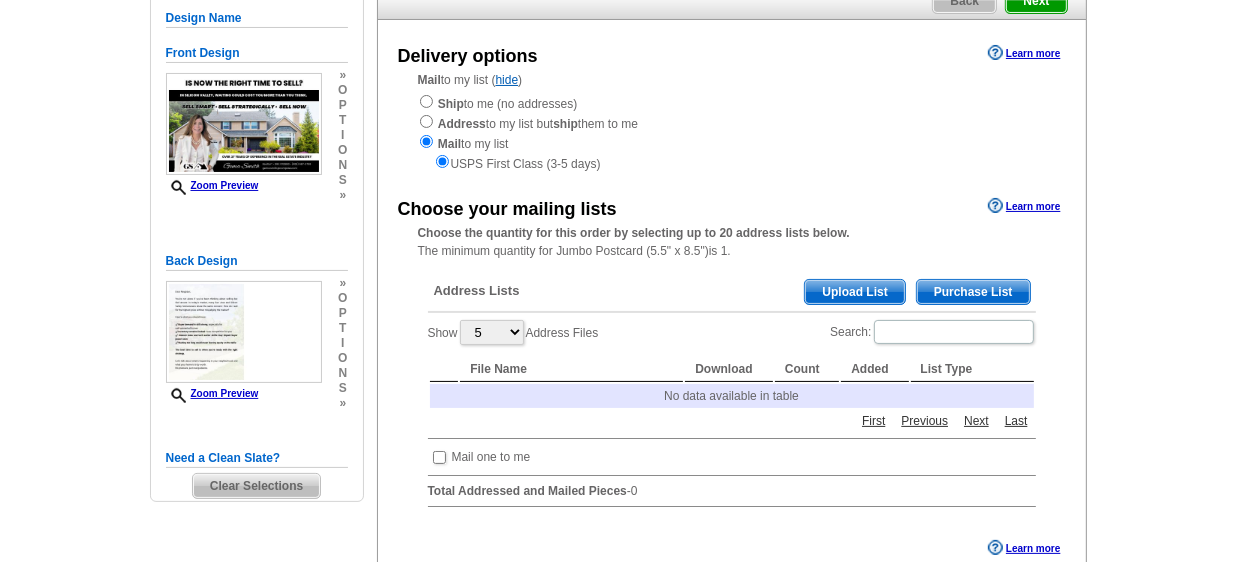 scroll, scrollTop: 200, scrollLeft: 0, axis: vertical 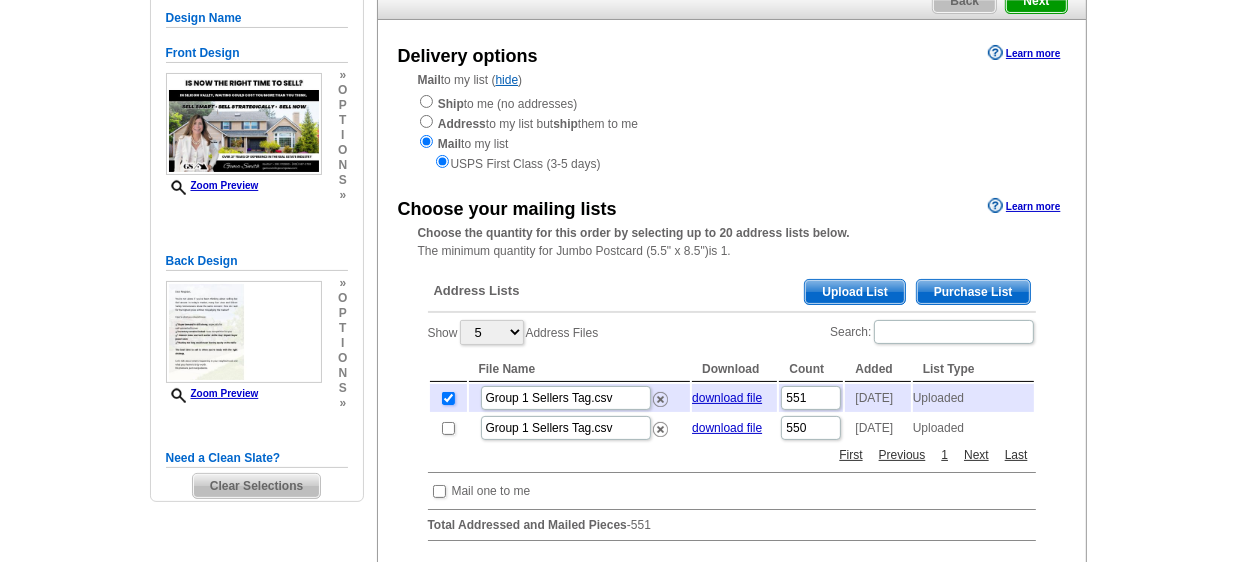 click at bounding box center (448, 398) 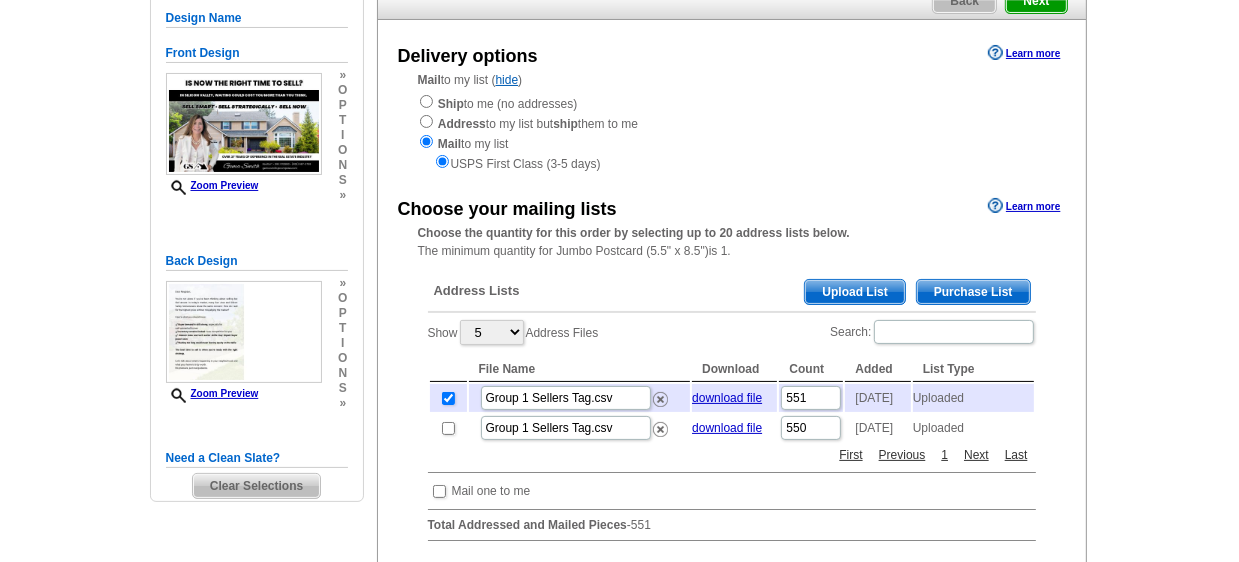 checkbox on "false" 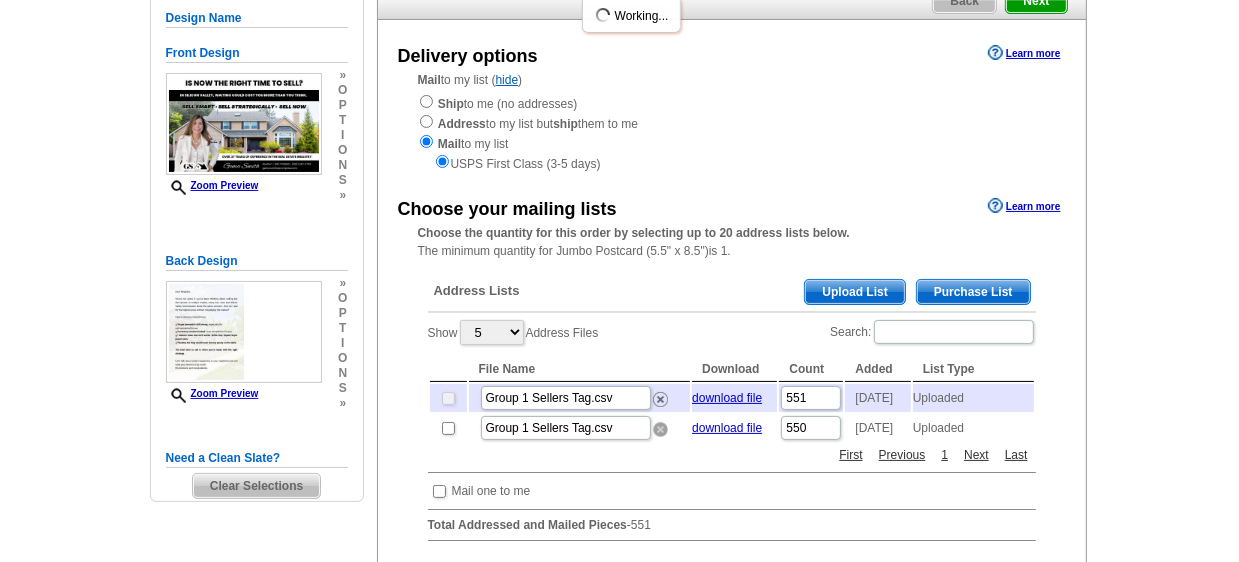 click at bounding box center [660, 429] 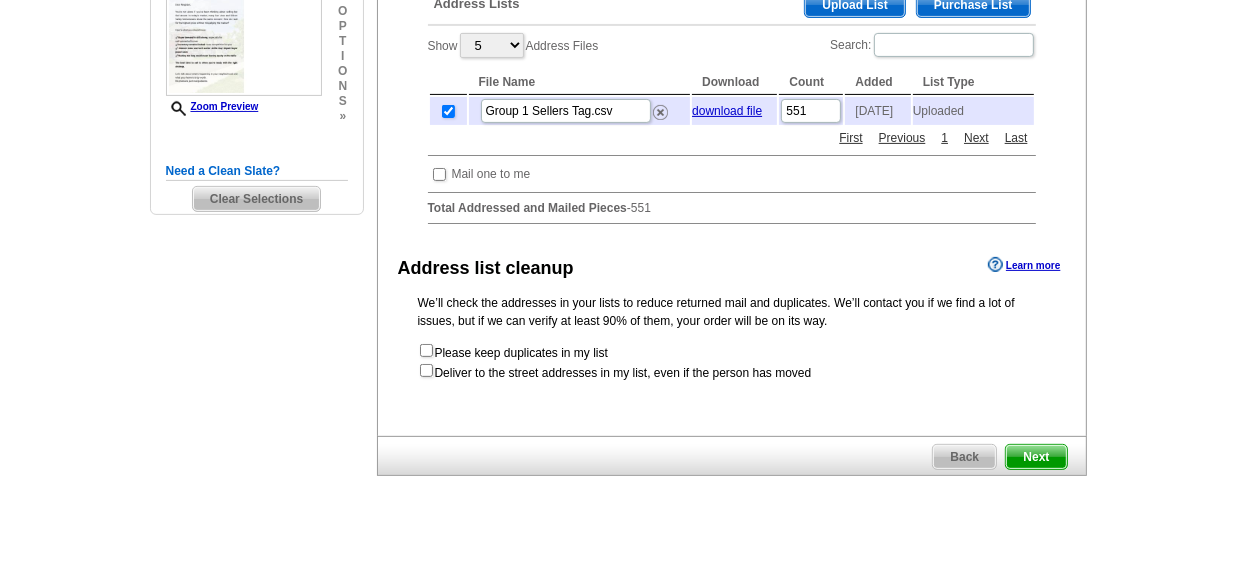 scroll, scrollTop: 500, scrollLeft: 0, axis: vertical 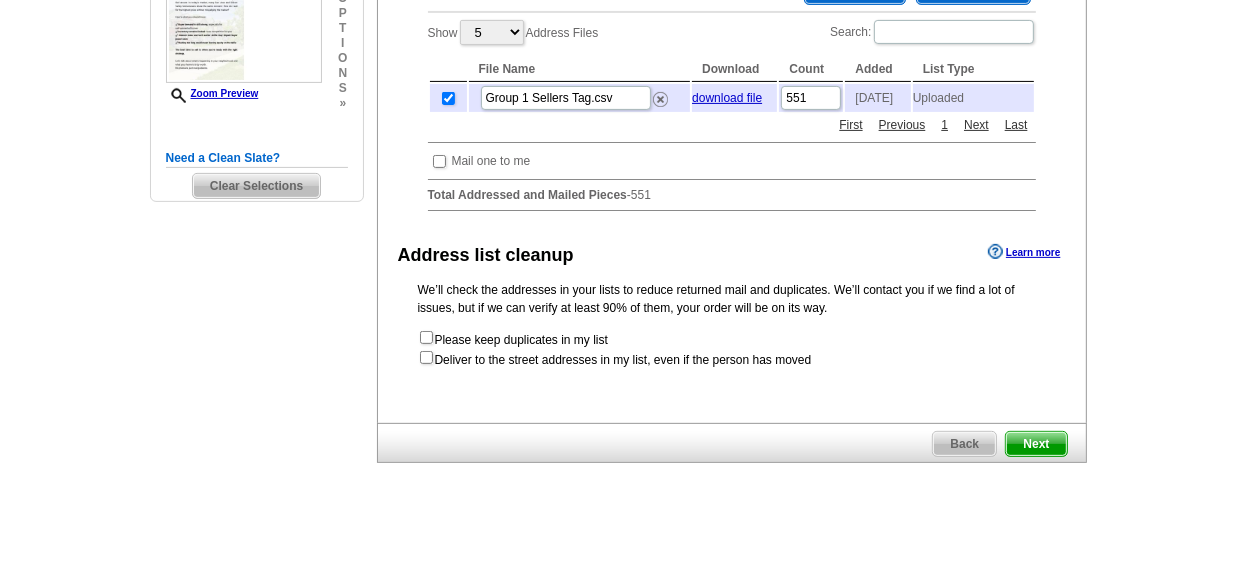 click on "Next" at bounding box center (1036, 444) 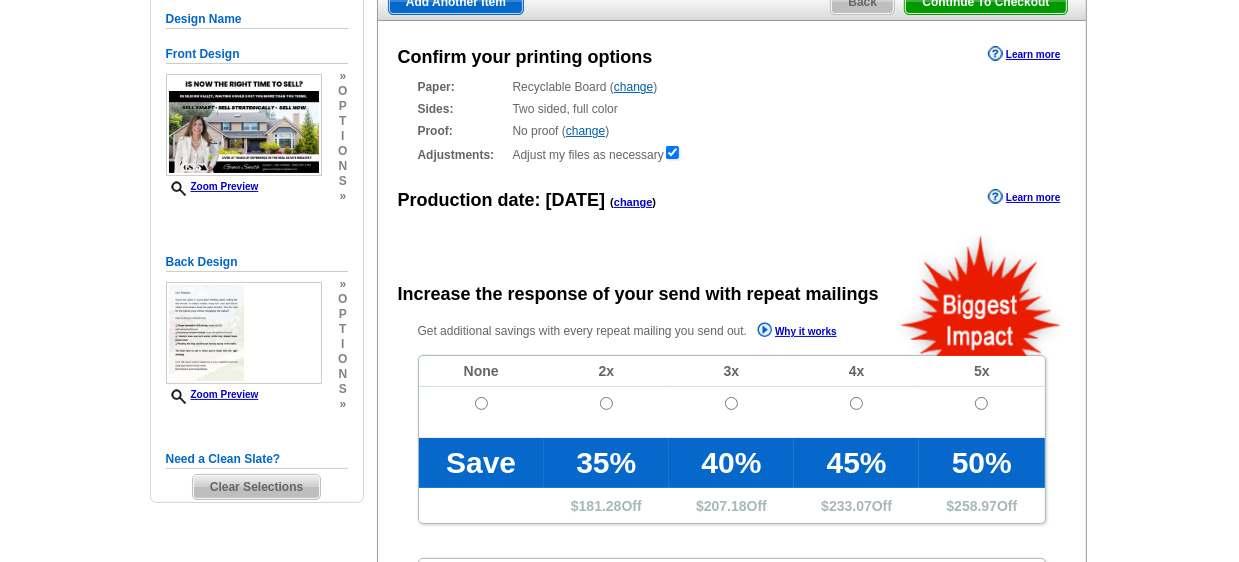 scroll, scrollTop: 200, scrollLeft: 0, axis: vertical 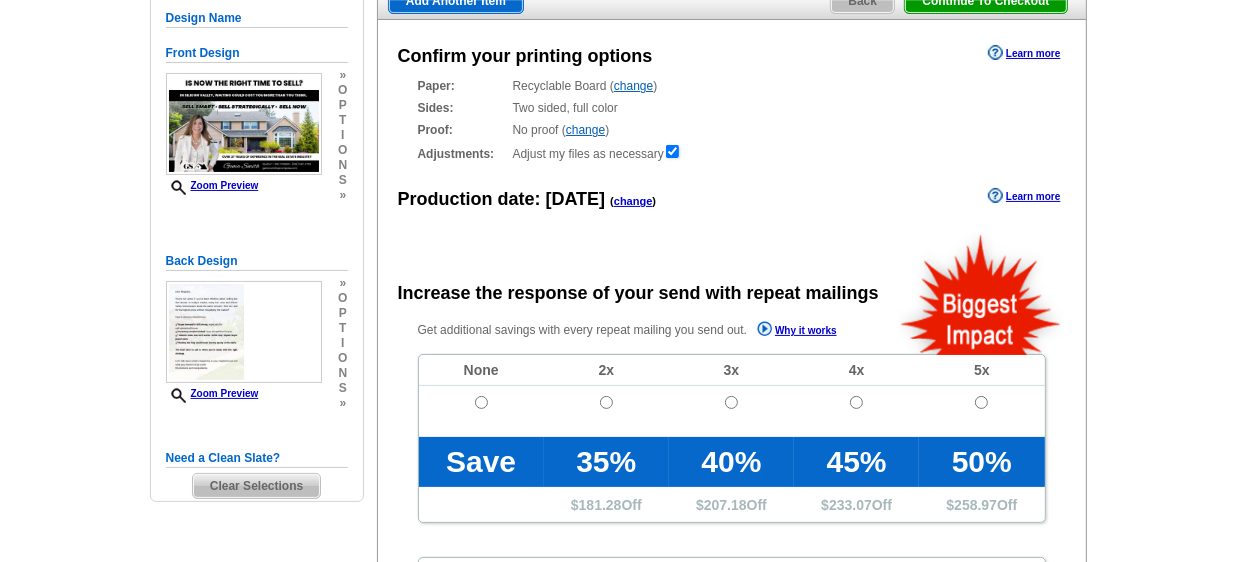 radio on "false" 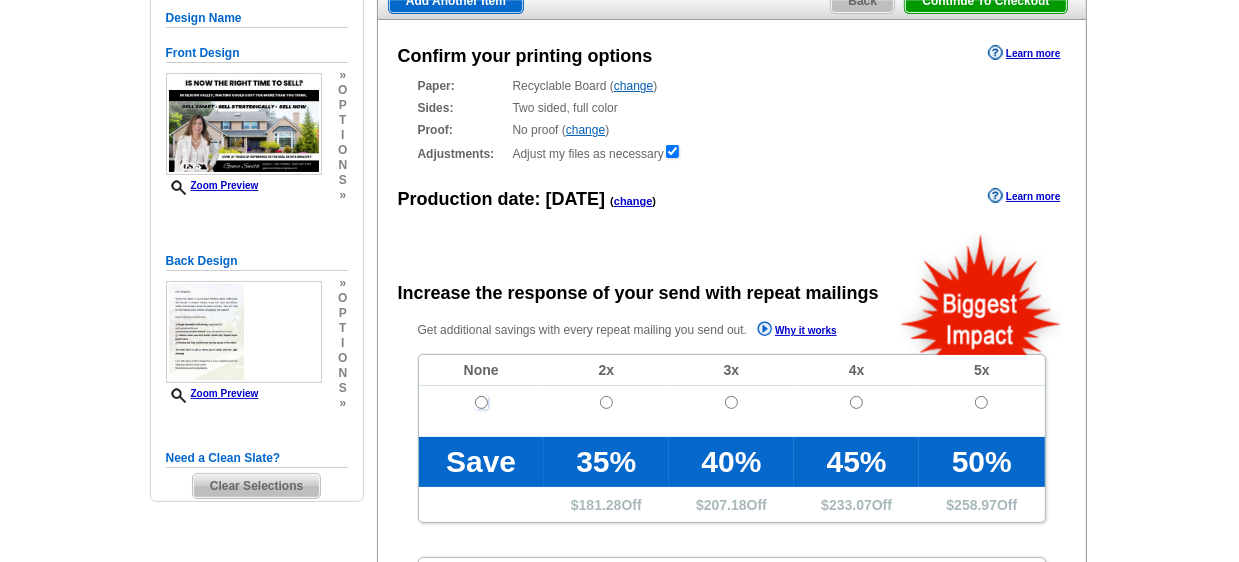 click at bounding box center (481, 402) 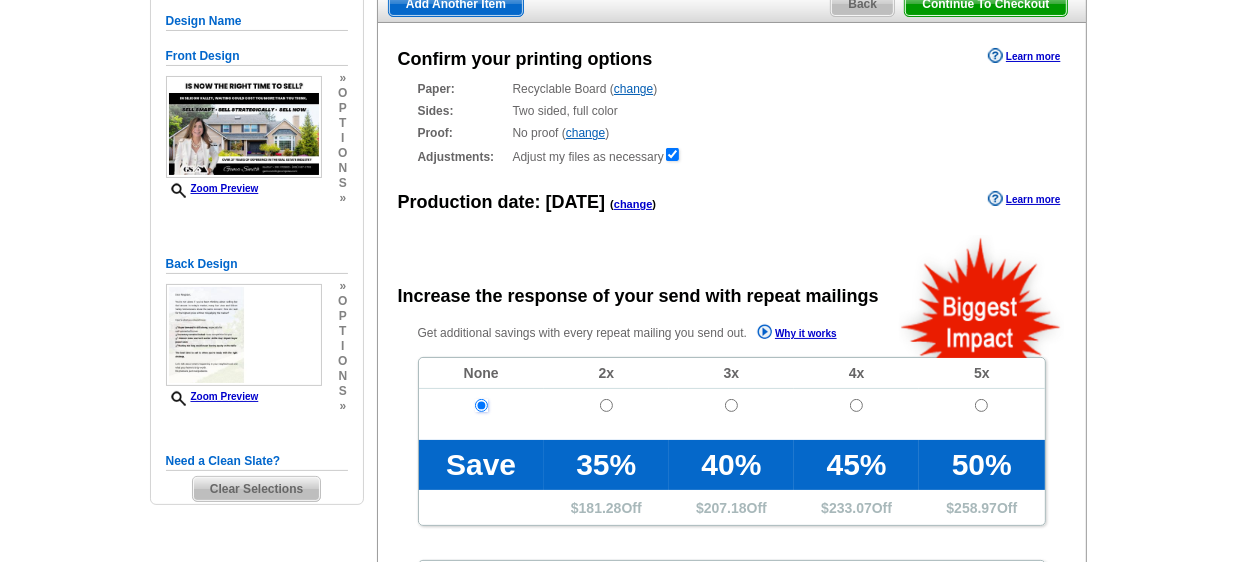 scroll, scrollTop: 200, scrollLeft: 0, axis: vertical 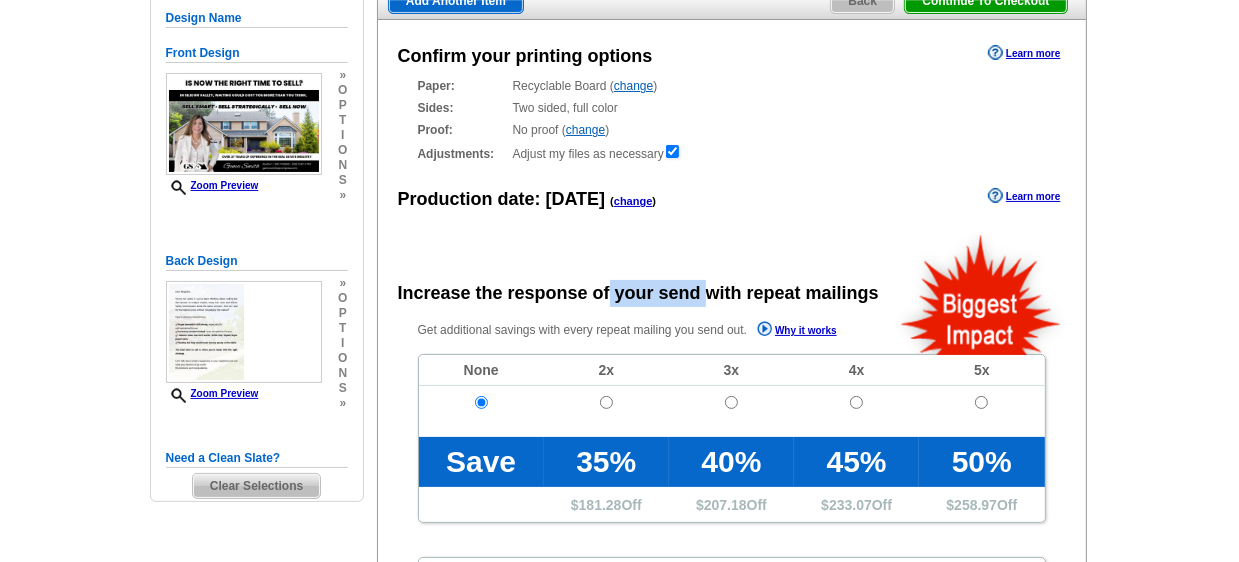 drag, startPoint x: 608, startPoint y: 300, endPoint x: 706, endPoint y: 297, distance: 98.045906 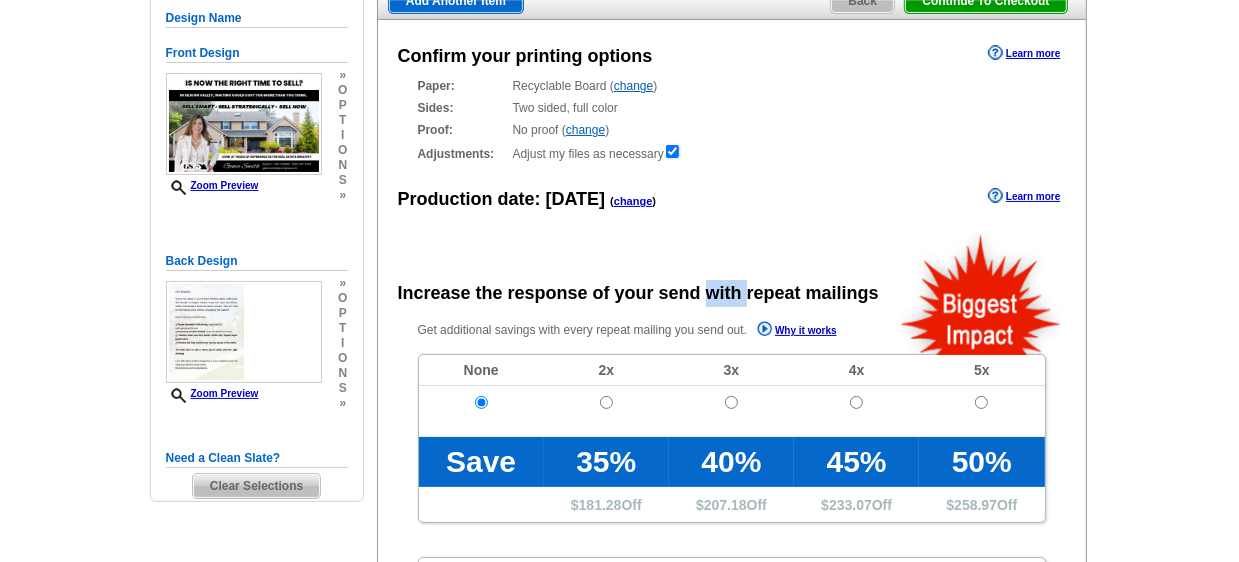 click on "Increase the response of your send with repeat mailings" at bounding box center (638, 293) 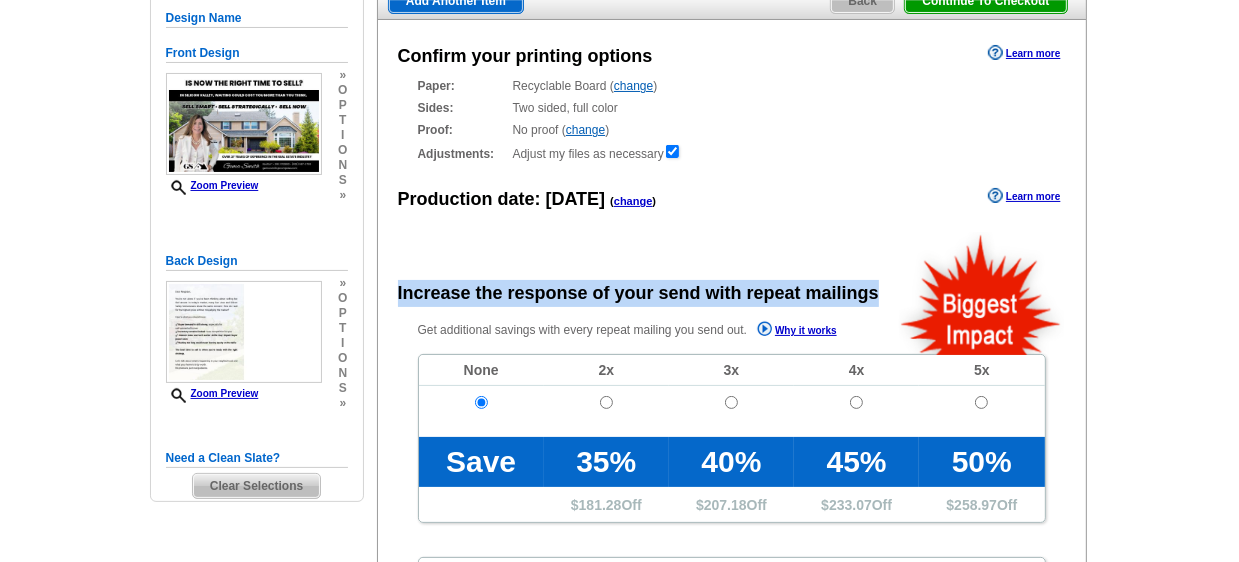 click on "Increase the response of your send with repeat mailings" at bounding box center (638, 293) 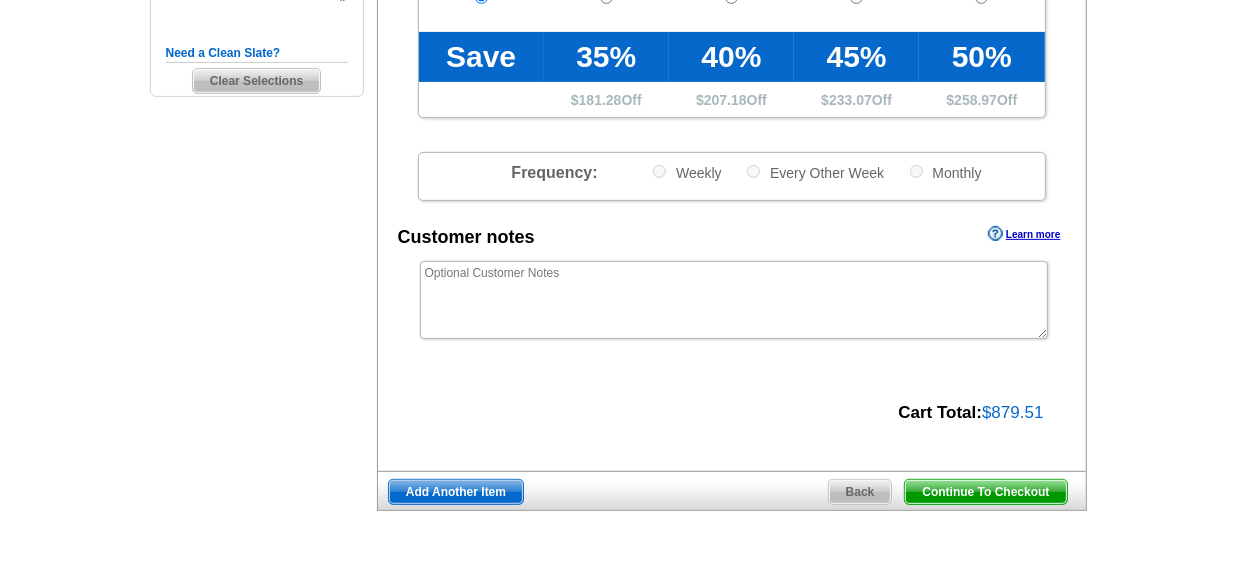 scroll, scrollTop: 700, scrollLeft: 0, axis: vertical 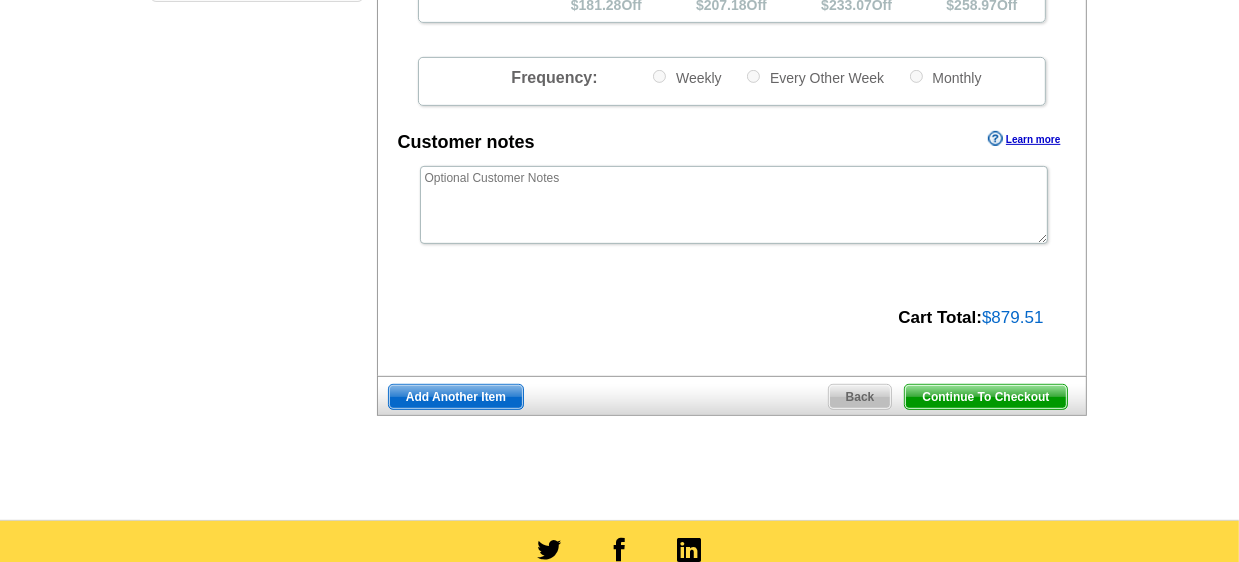 click on "$879.51" at bounding box center [1012, 317] 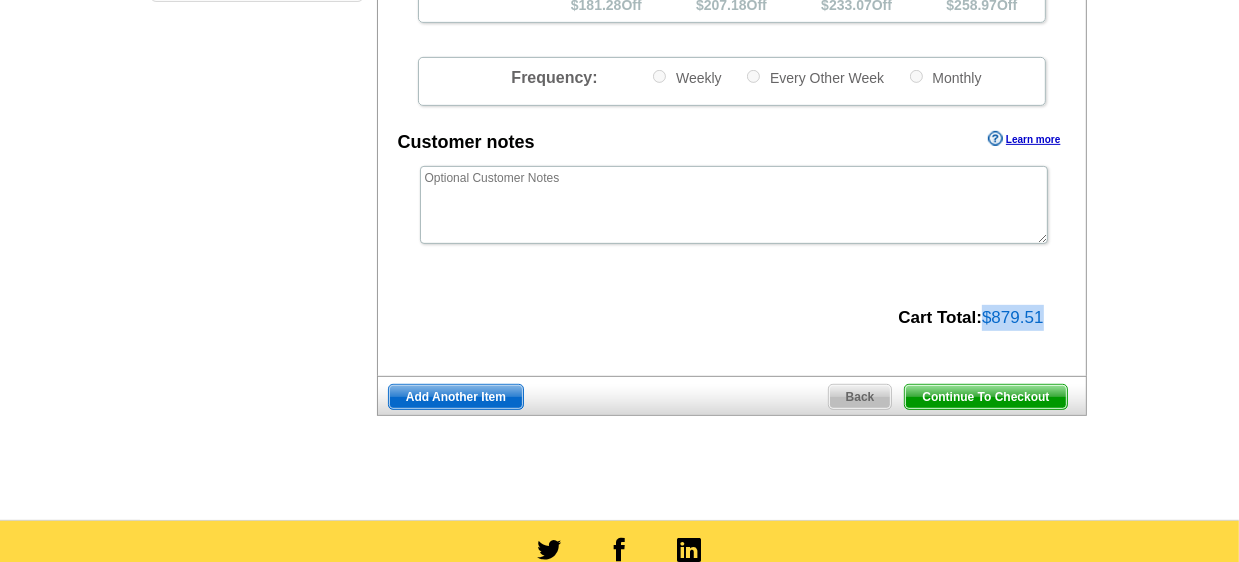 drag, startPoint x: 984, startPoint y: 317, endPoint x: 1048, endPoint y: 315, distance: 64.03124 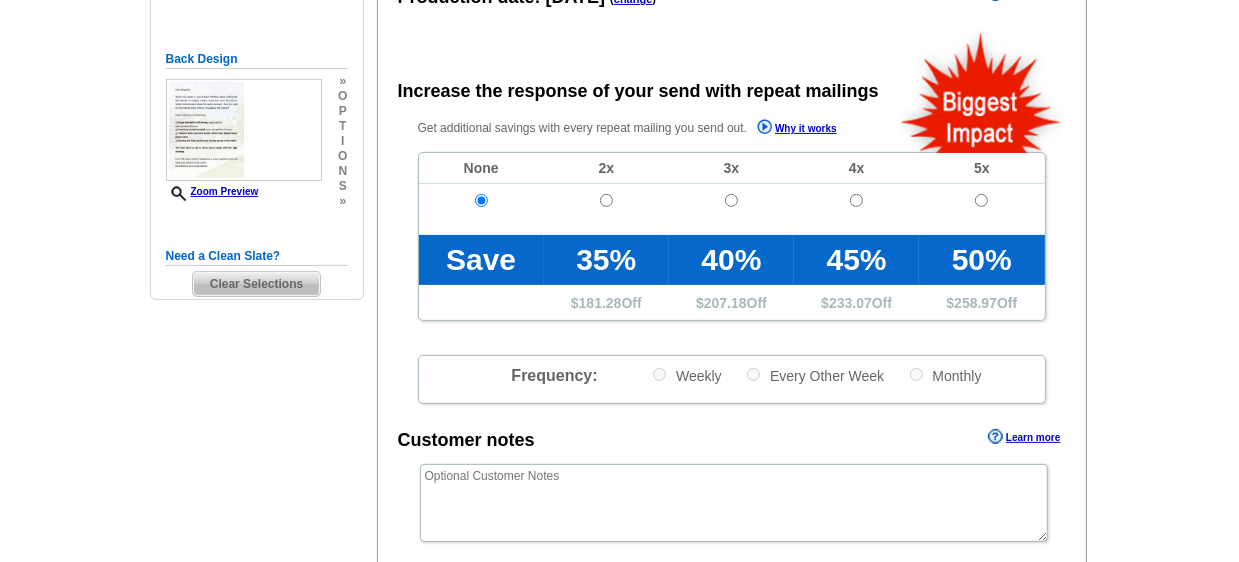 scroll, scrollTop: 400, scrollLeft: 0, axis: vertical 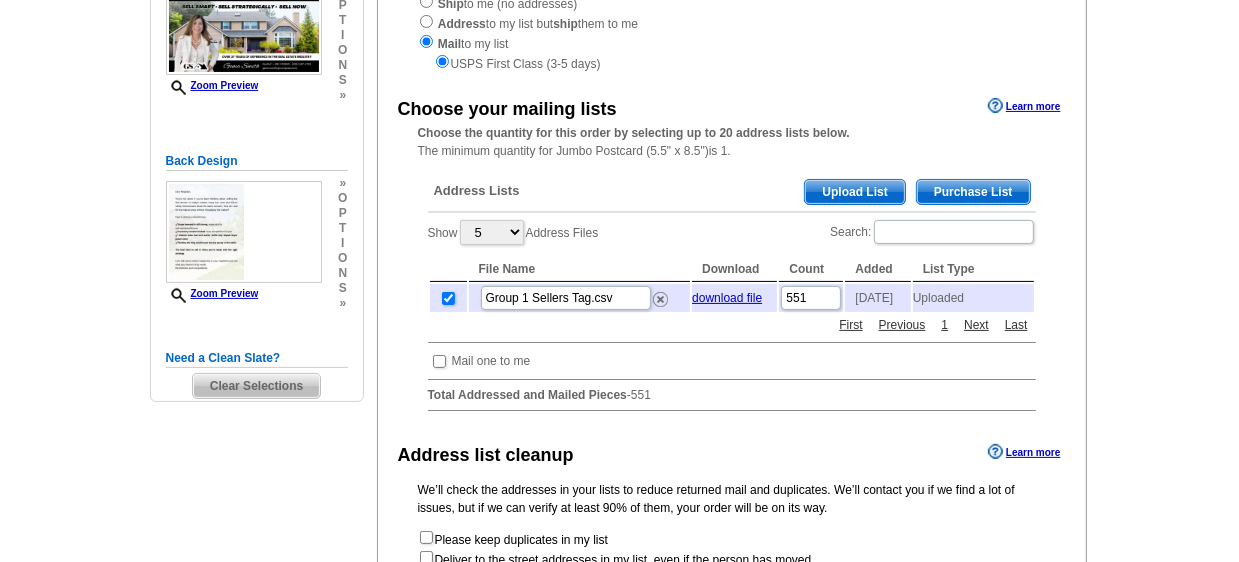 click at bounding box center [448, 298] 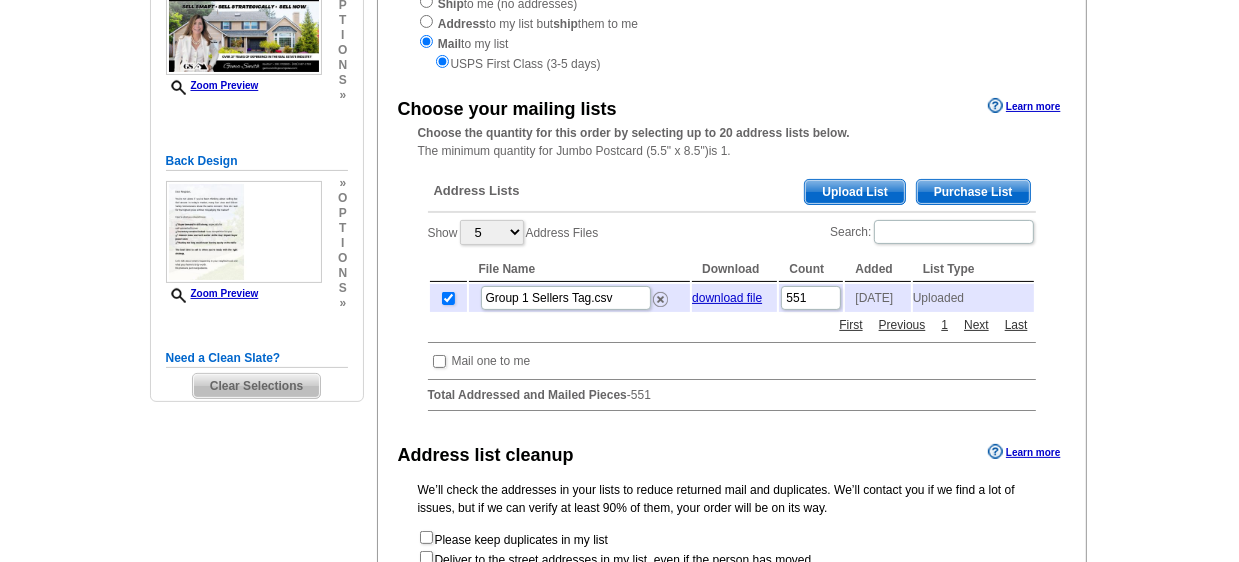 checkbox on "false" 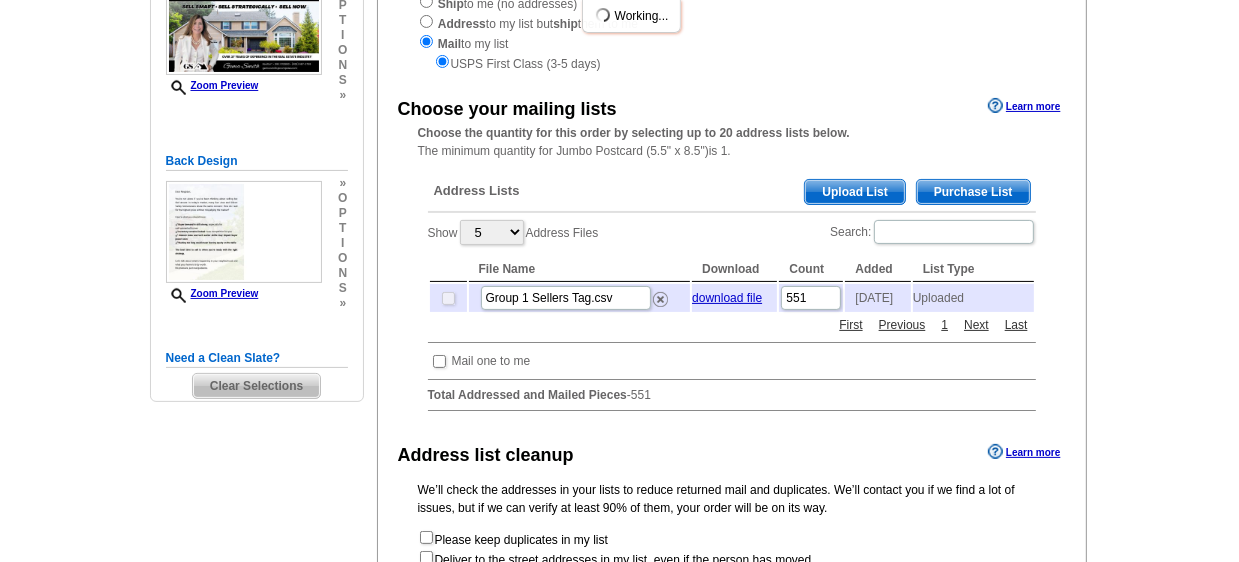 click on "Upload List" at bounding box center (854, 192) 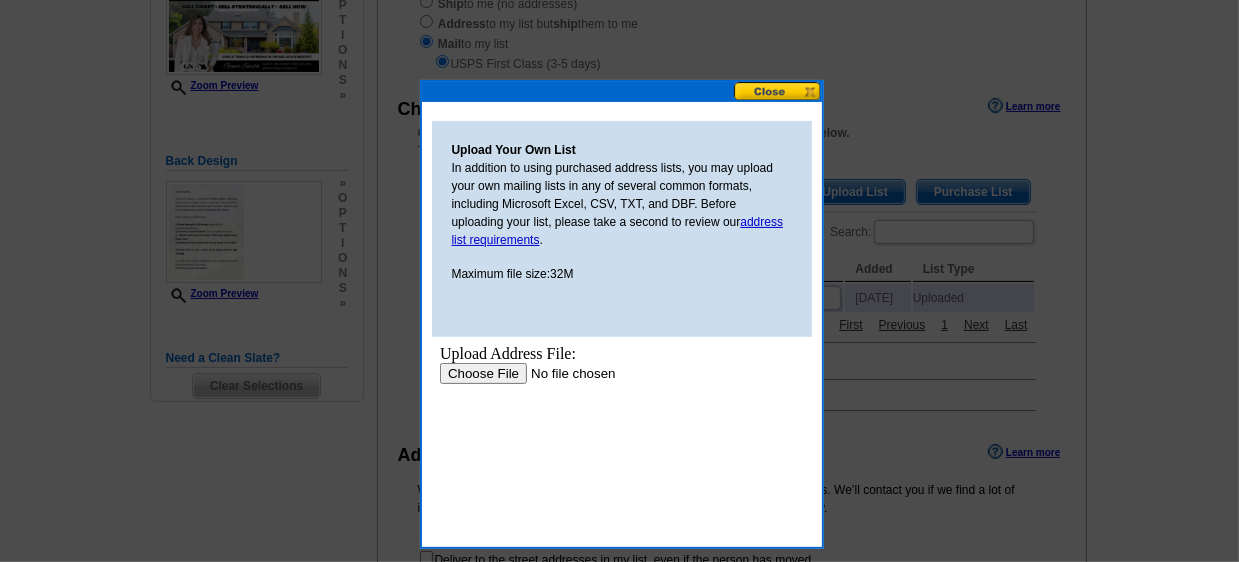 scroll, scrollTop: 0, scrollLeft: 0, axis: both 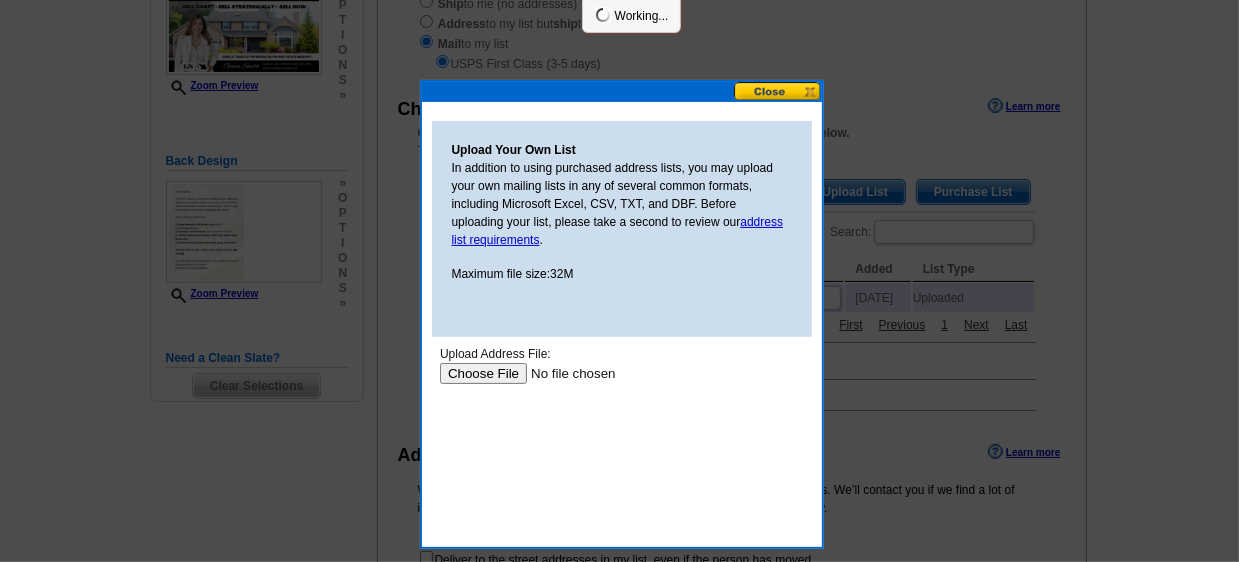 click at bounding box center [565, 372] 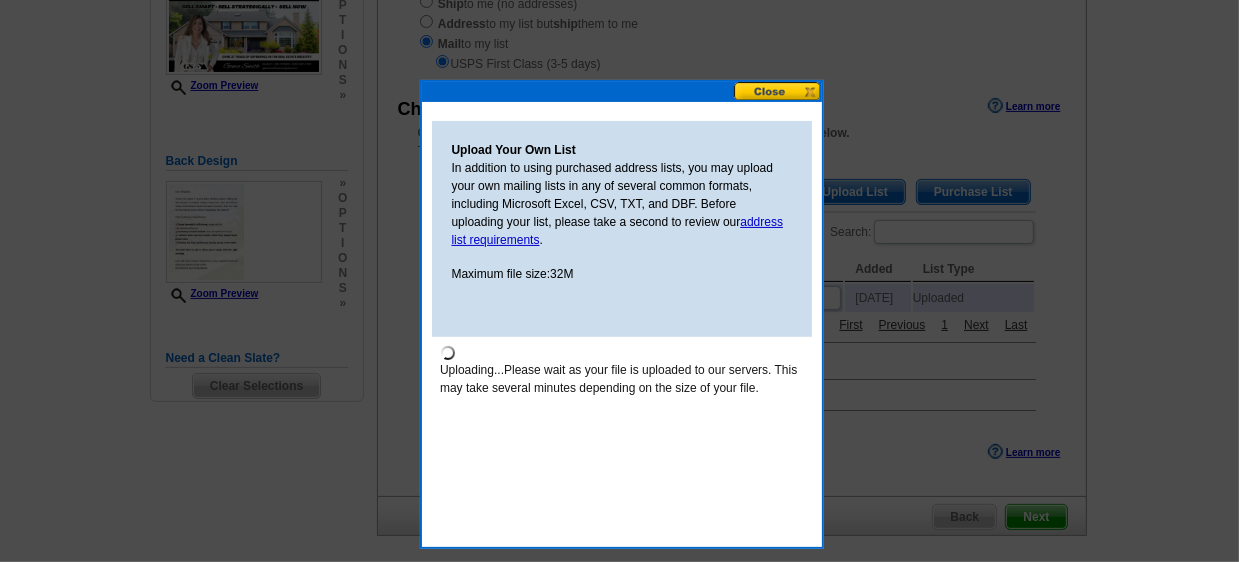 click at bounding box center [778, 91] 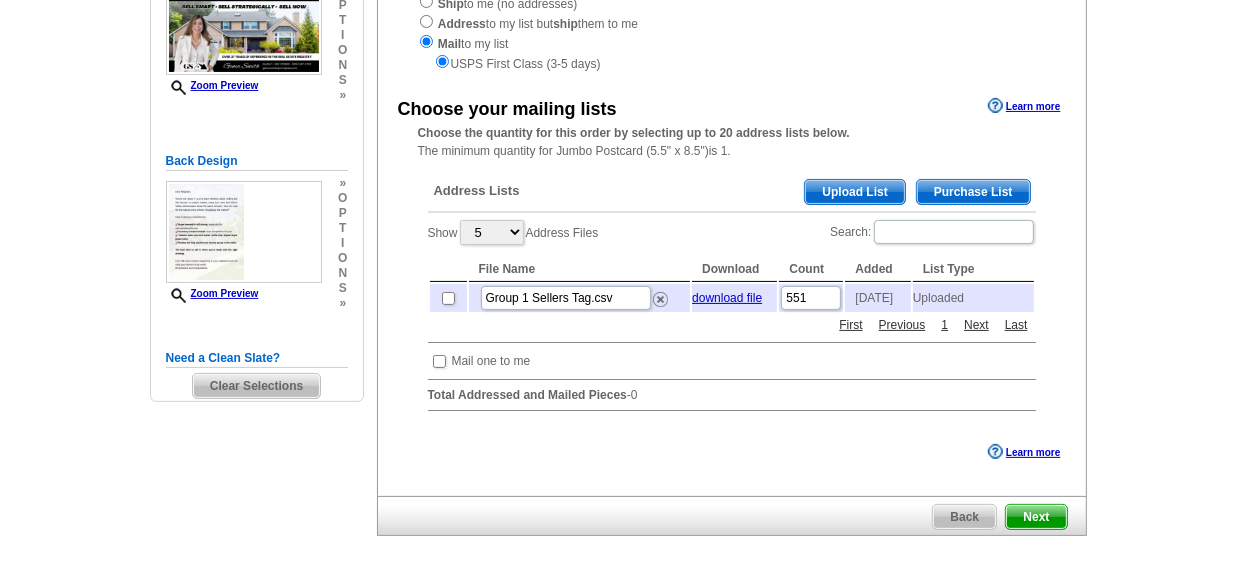 click on "Upload List" at bounding box center (854, 192) 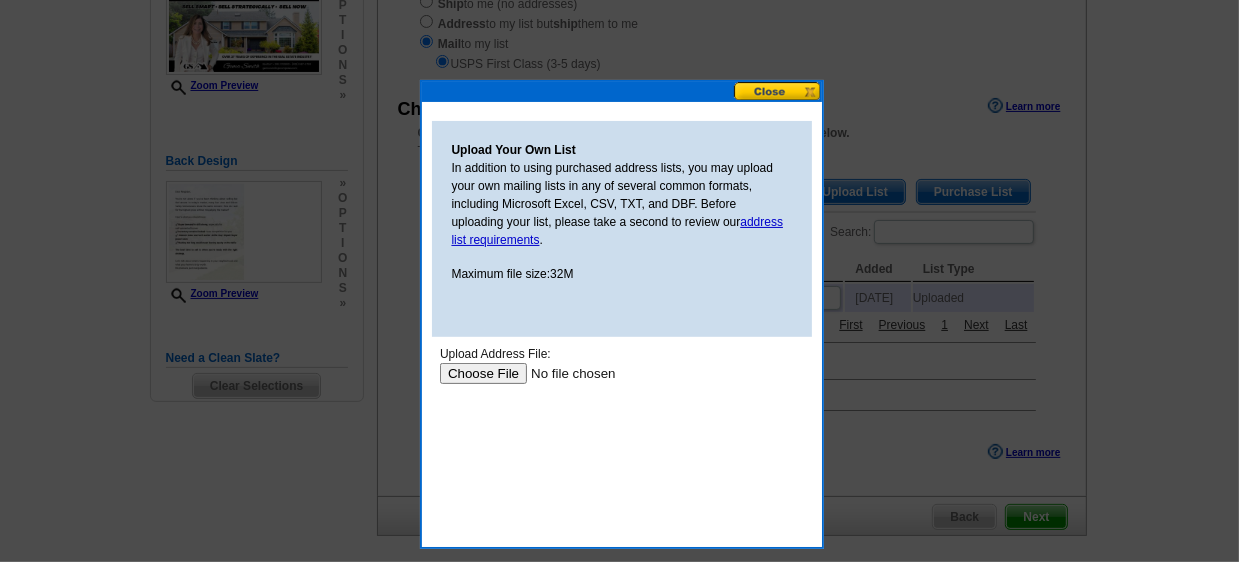 scroll, scrollTop: 0, scrollLeft: 0, axis: both 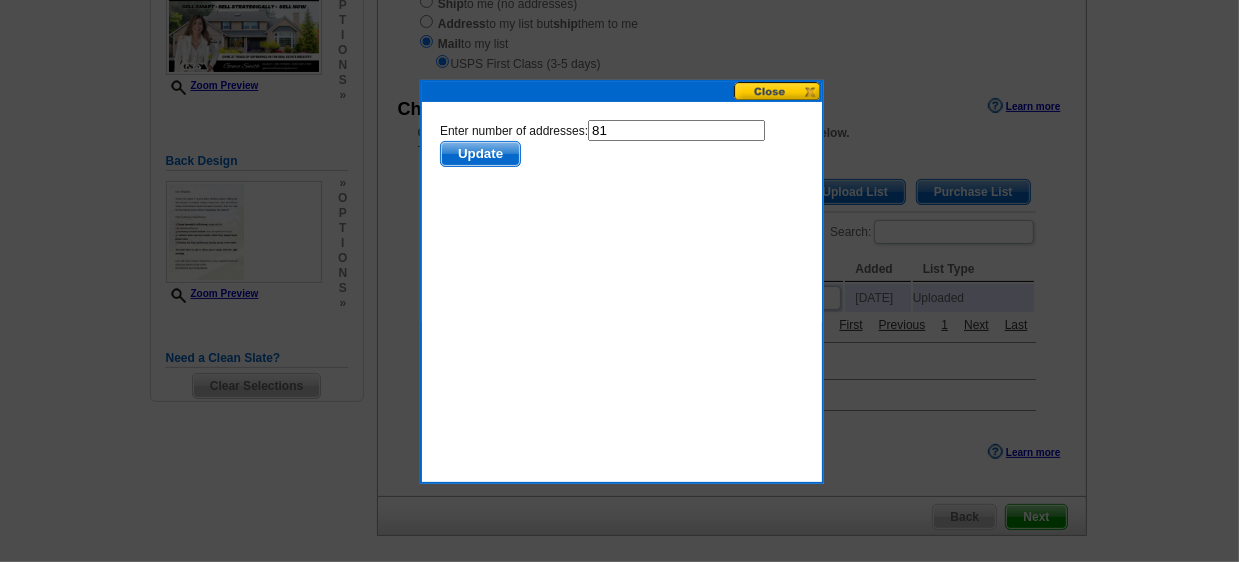 click at bounding box center (778, 91) 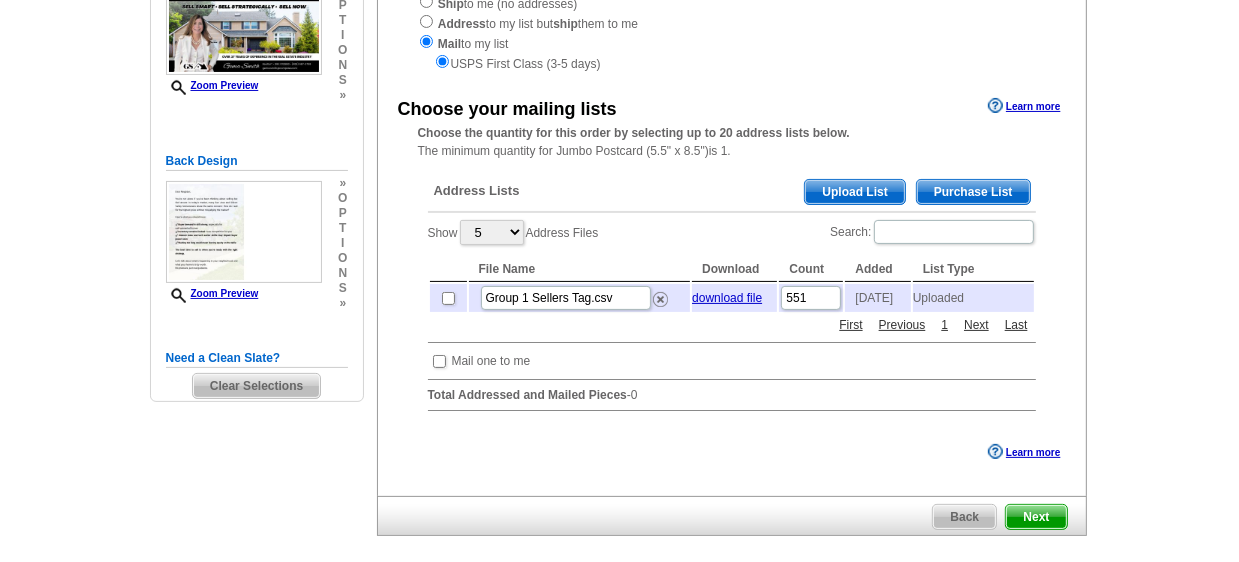 click on "Upload List" at bounding box center (854, 192) 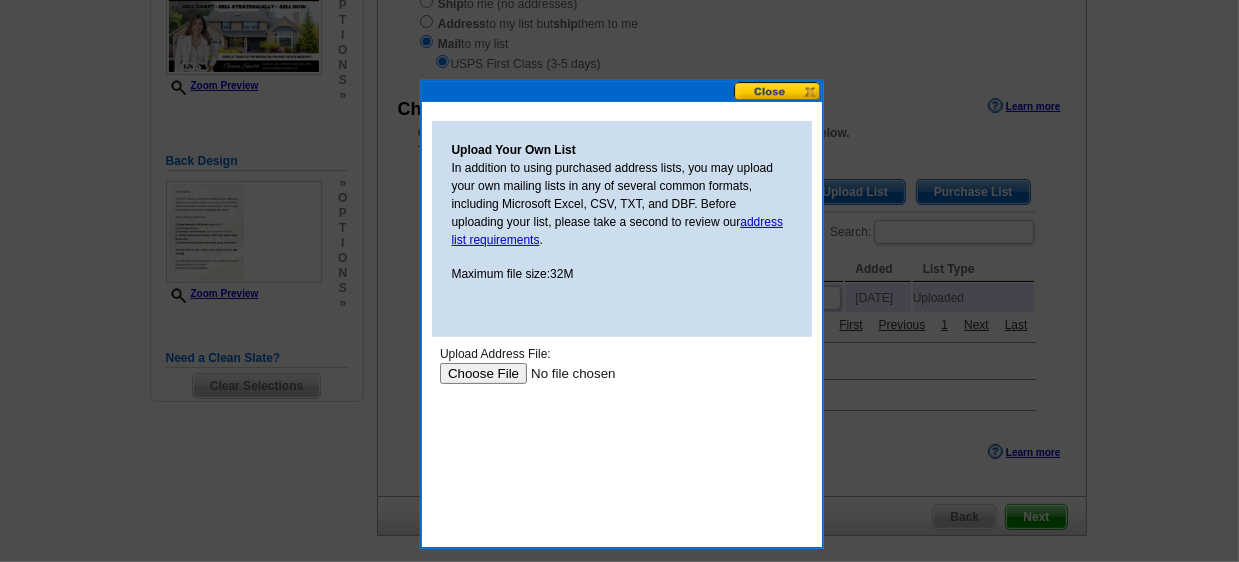 scroll, scrollTop: 0, scrollLeft: 0, axis: both 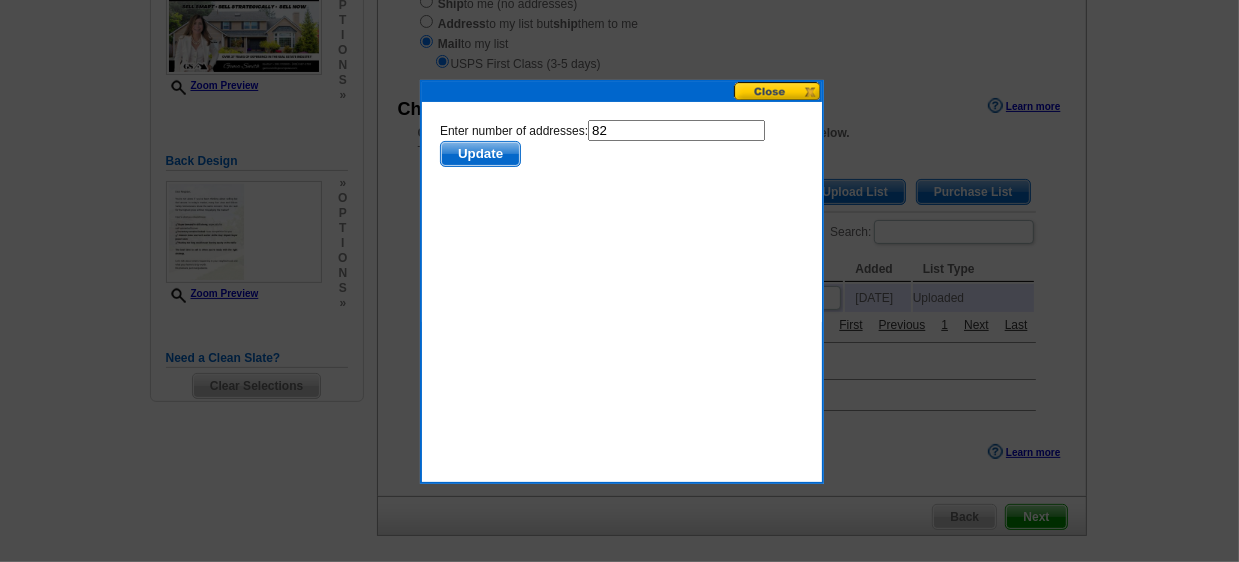 click at bounding box center (778, 91) 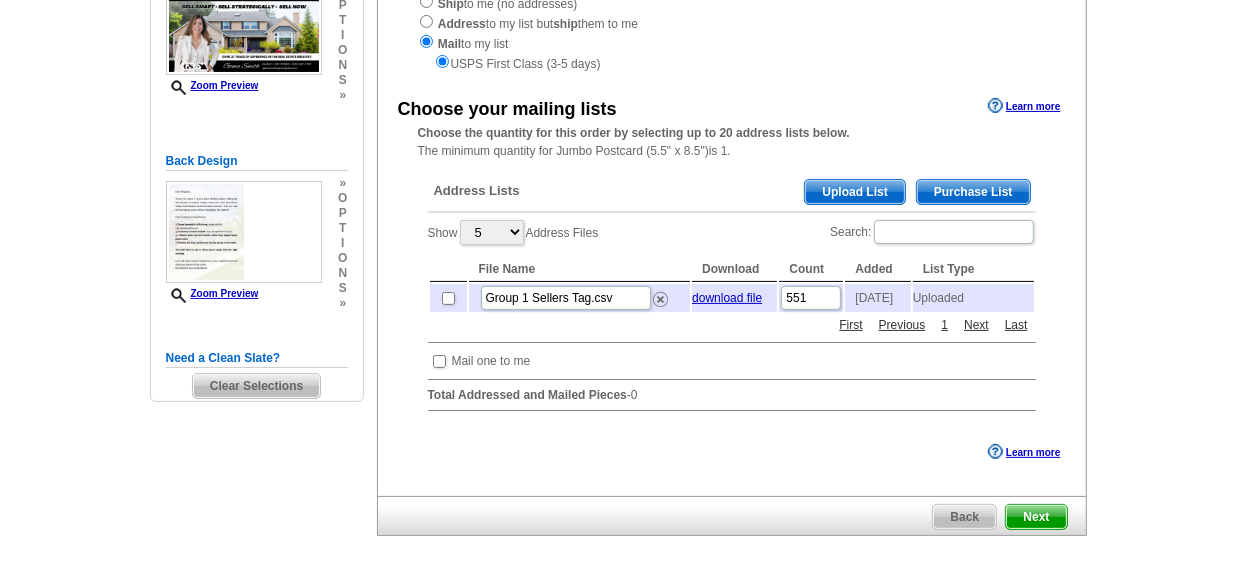 click on "Upload List" at bounding box center (854, 192) 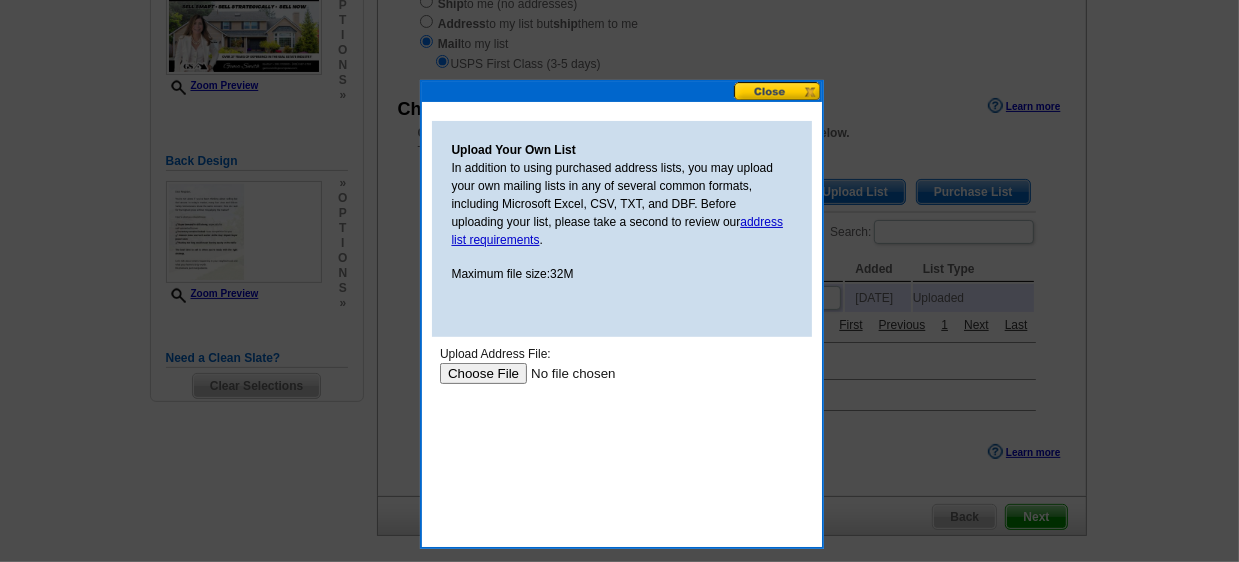 scroll, scrollTop: 0, scrollLeft: 0, axis: both 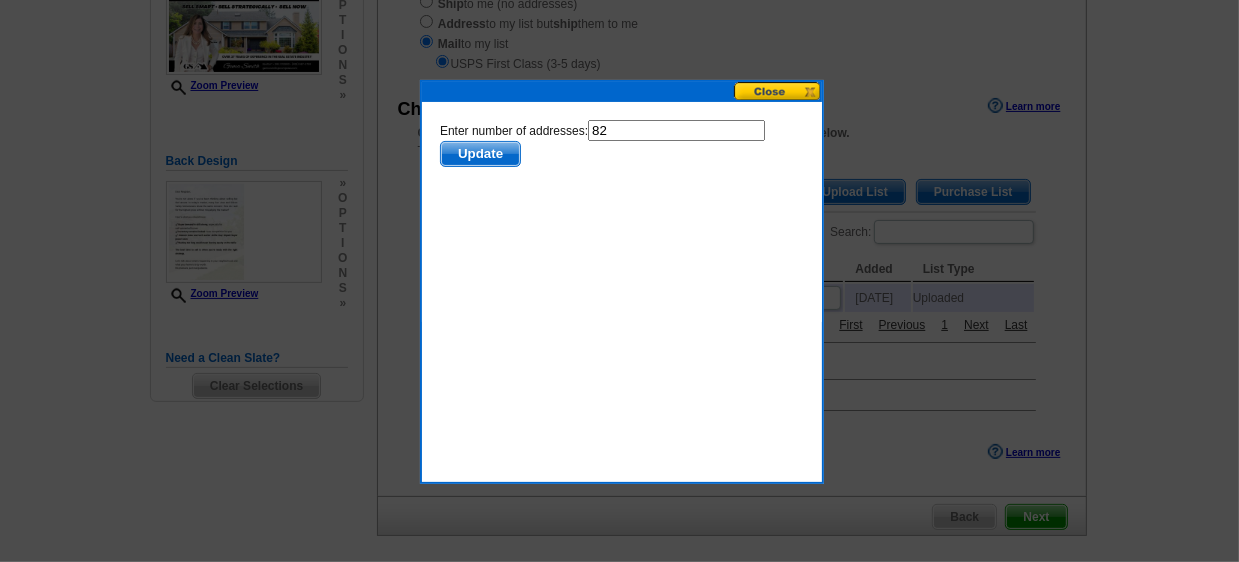click on "Update" at bounding box center (479, 153) 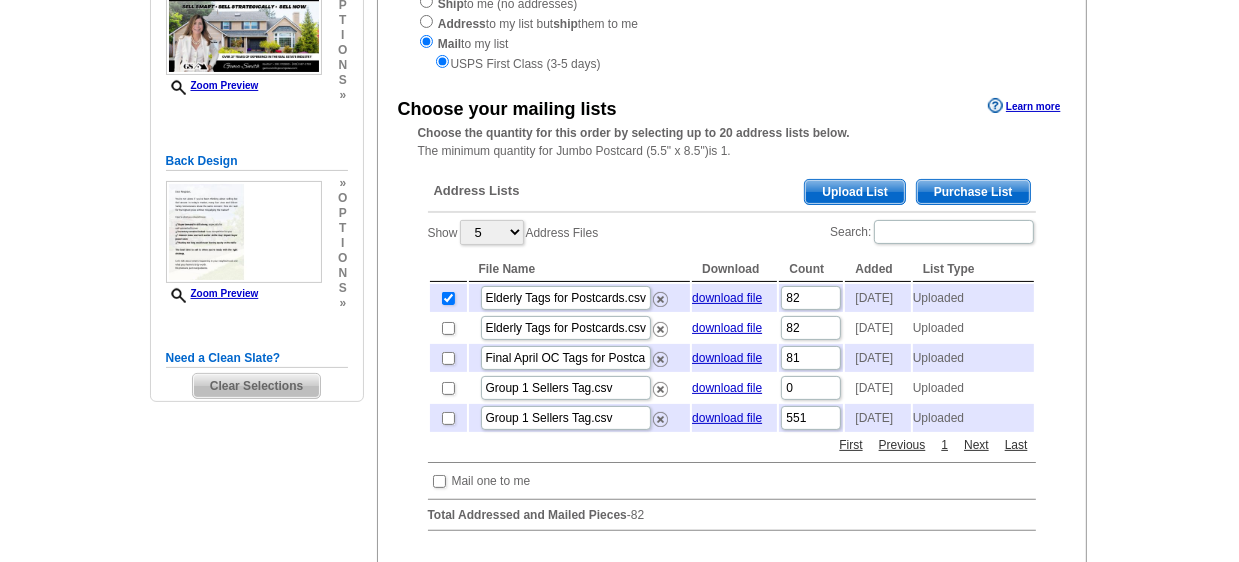 scroll, scrollTop: 300, scrollLeft: 0, axis: vertical 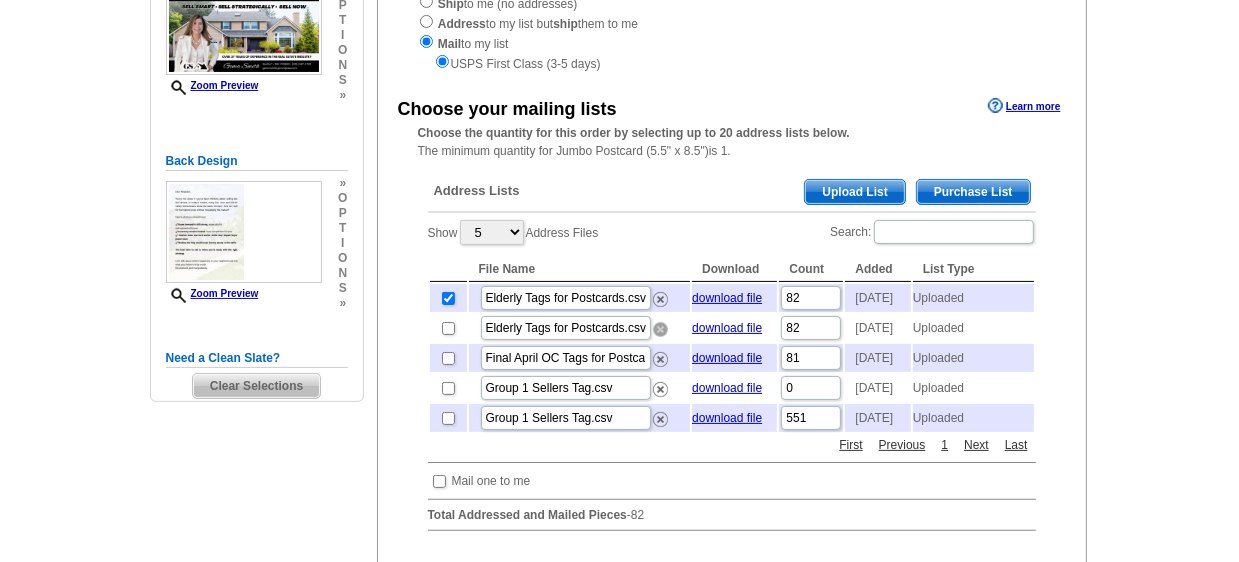 drag, startPoint x: 661, startPoint y: 338, endPoint x: 721, endPoint y: 103, distance: 242.53865 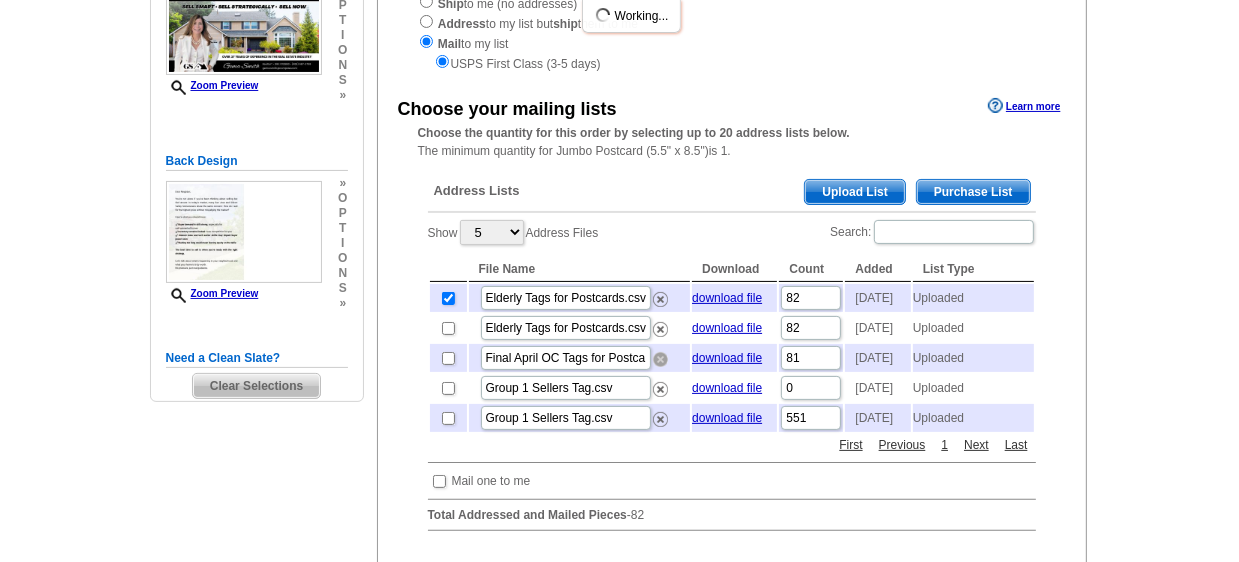 click at bounding box center [660, 359] 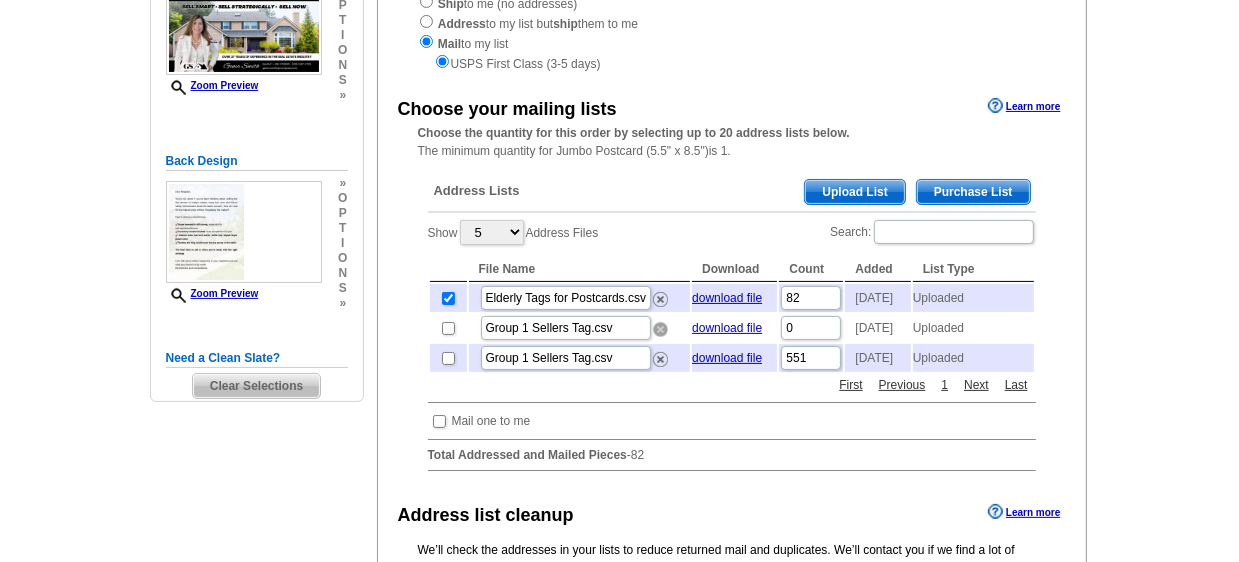click at bounding box center (660, 329) 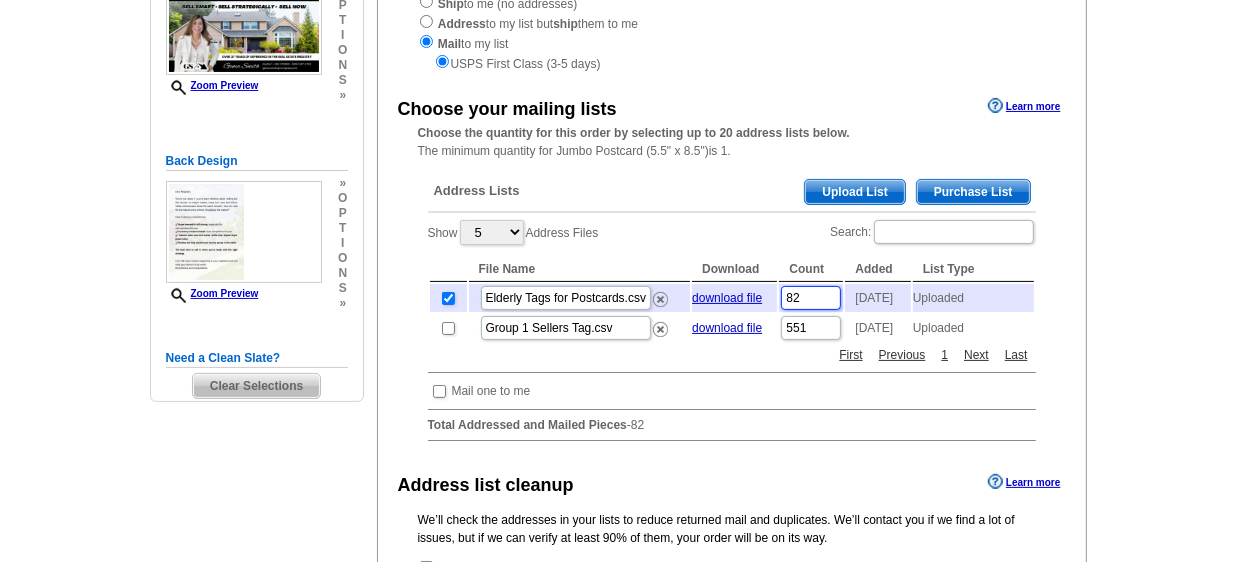 click on "82" at bounding box center (811, 298) 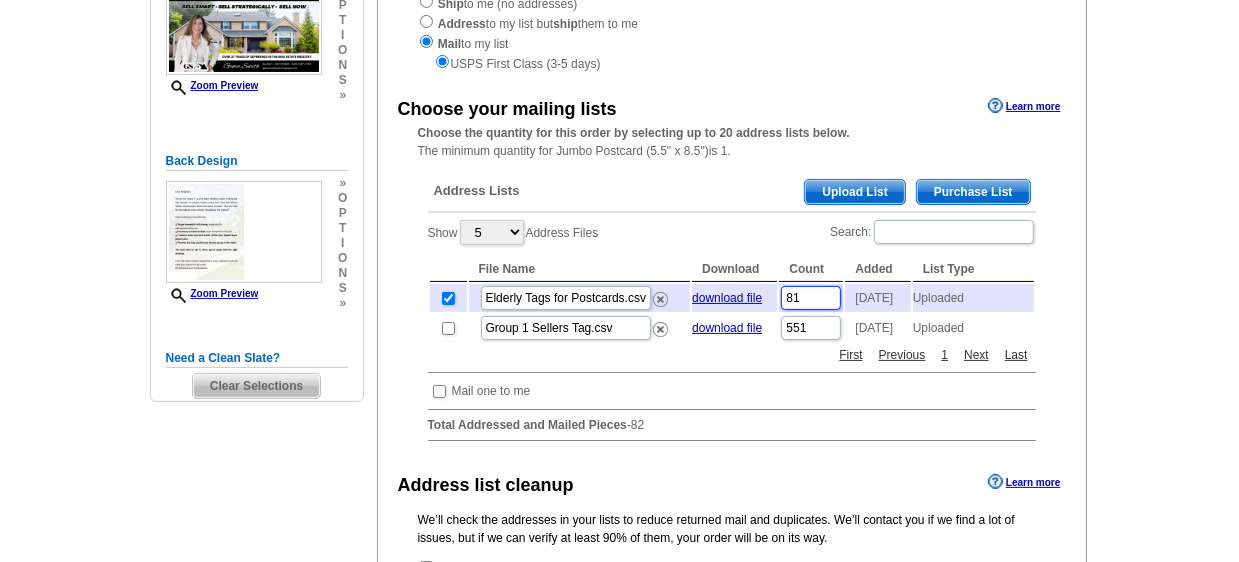 type on "81" 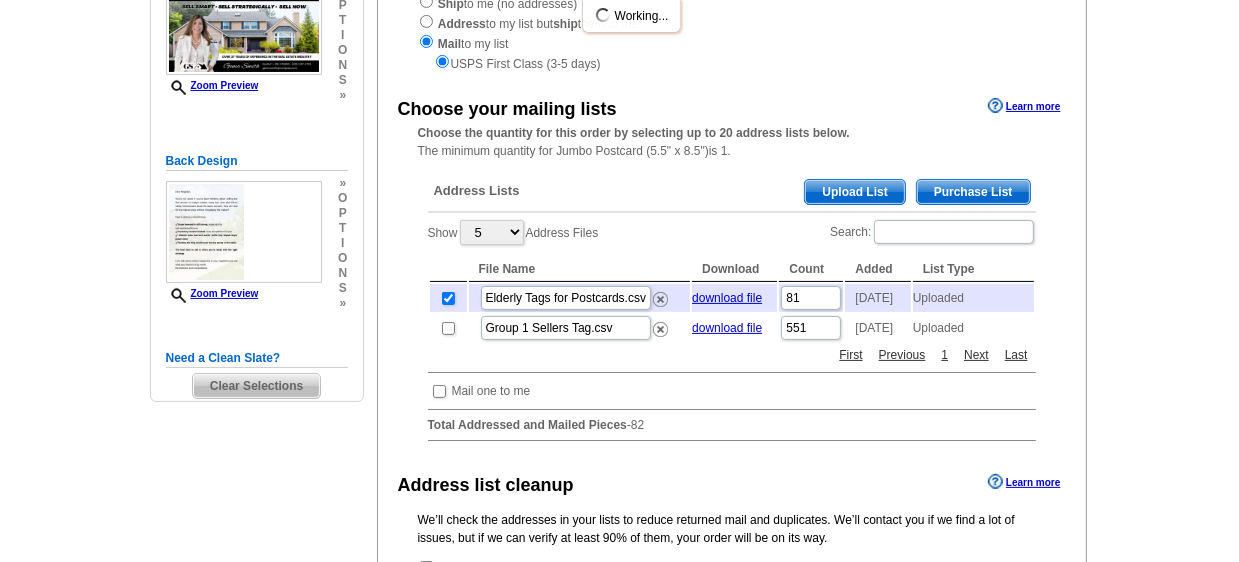 click on "Address Lists
Purchase List
Upload List
Show  5 10 25 50 100  Address Files Search:  File Name Download Count Added List Type Elderly Tags for Postcards.csv download file 81 [DATE] Uploaded Group 1 Sellers Tag.csv download file 551 [DATE] Uploaded First Previous 1 Next Last
Mail one to me
Mailing Address
Label
Mail-To-Me
Name
[PERSON_NAME]
Company
Compass
Address Line 1
[STREET_ADDRESS][PERSON_NAME]
Address Line 2
Address Line 3
City
[PERSON_NAME][GEOGRAPHIC_DATA]
[US_STATE]
[US_STATE]
[US_STATE]
[US_STATE]
[US_STATE]
[US_STATE]
[US_STATE]
[US_STATE][GEOGRAPHIC_DATA]
[US_STATE]
[US_STATE]
[US_STATE]
[US_STATE]
[US_STATE]
[US_STATE]" at bounding box center [732, 310] 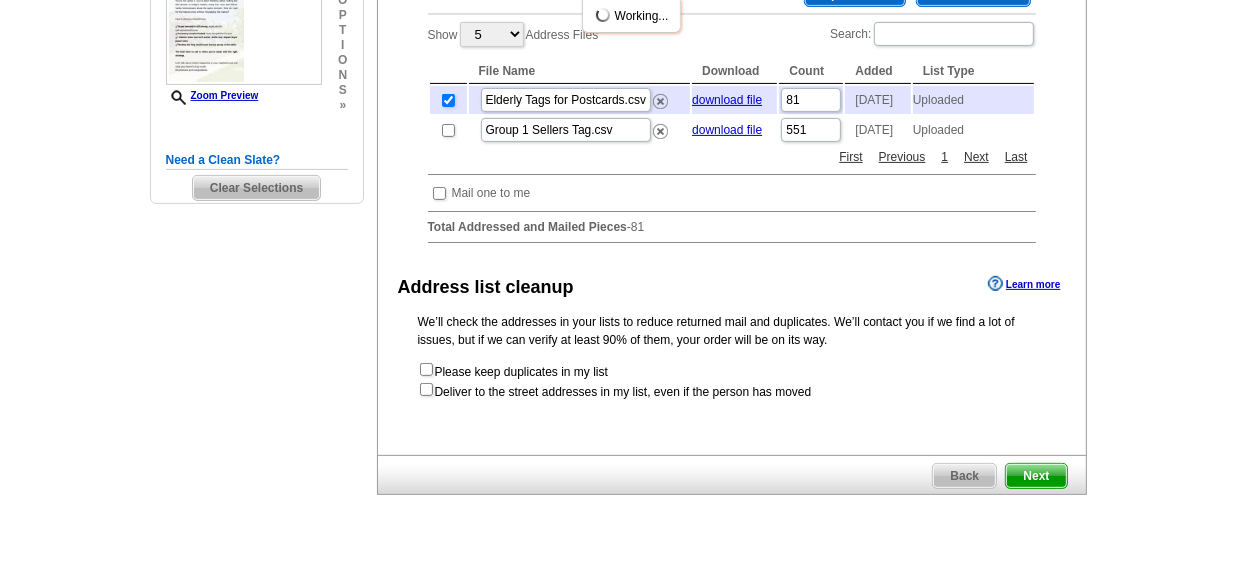 scroll, scrollTop: 500, scrollLeft: 0, axis: vertical 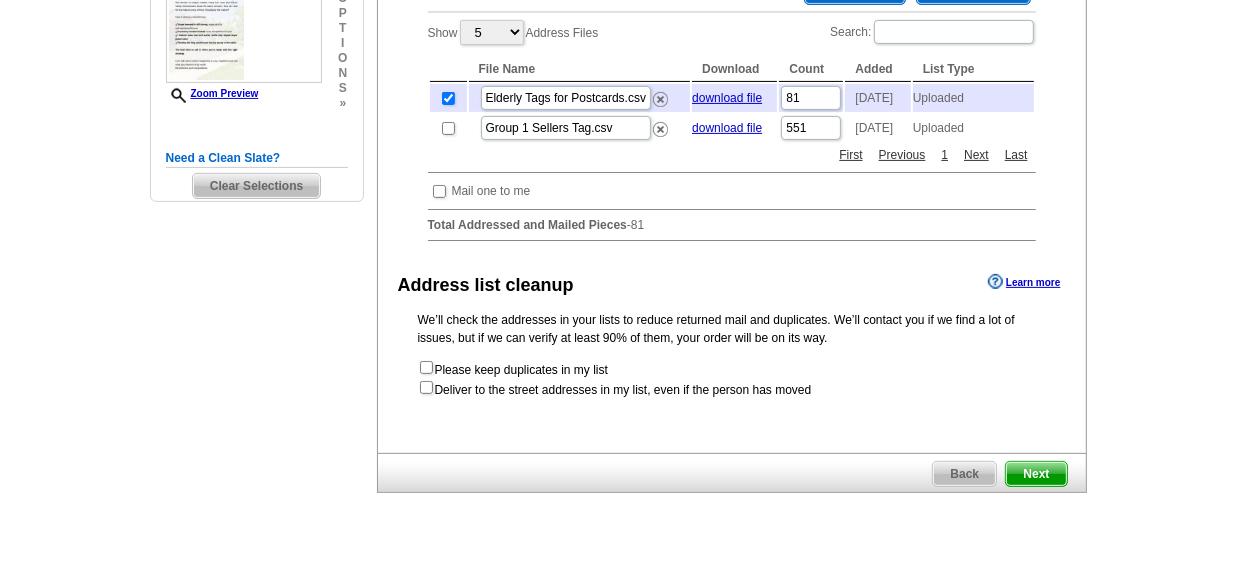 click on "Next" at bounding box center [1036, 474] 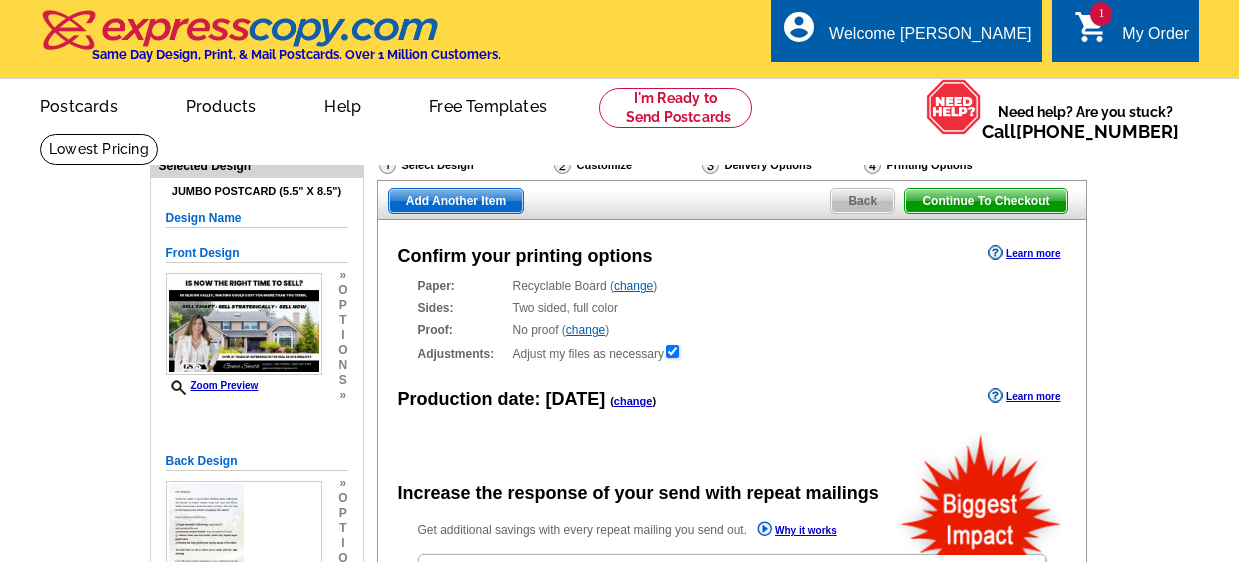 scroll, scrollTop: 0, scrollLeft: 0, axis: both 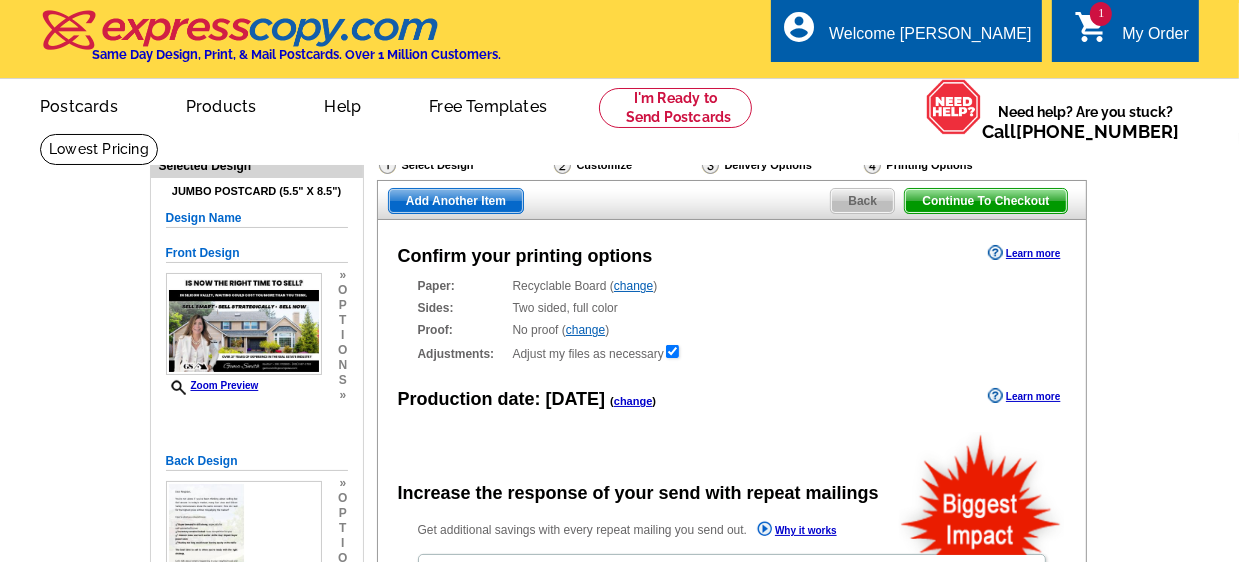 radio on "false" 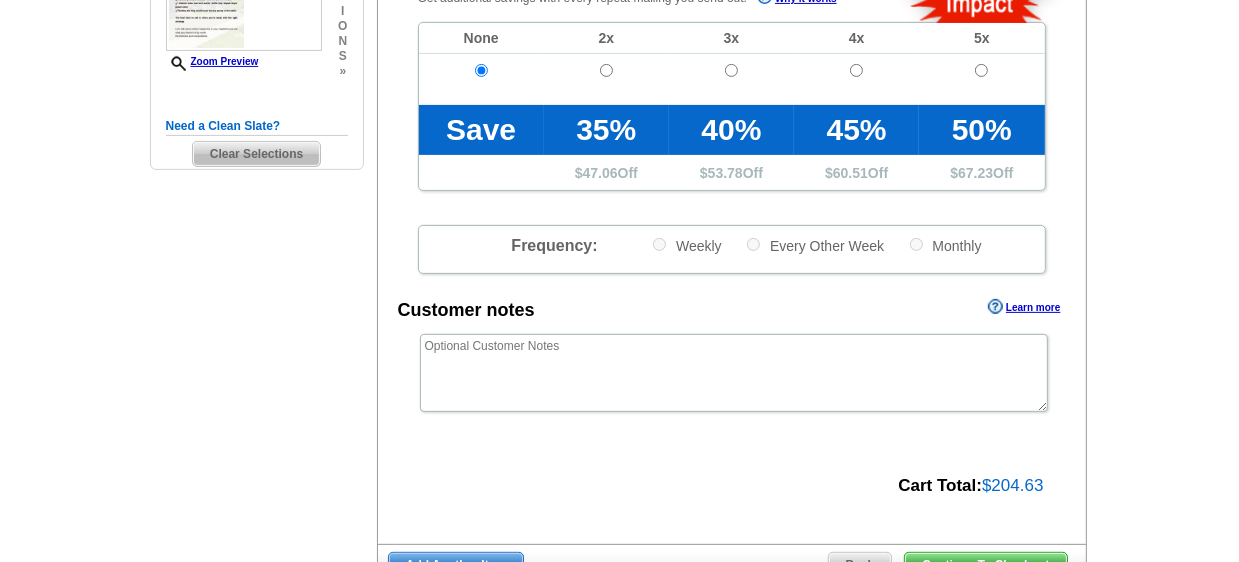 scroll, scrollTop: 600, scrollLeft: 0, axis: vertical 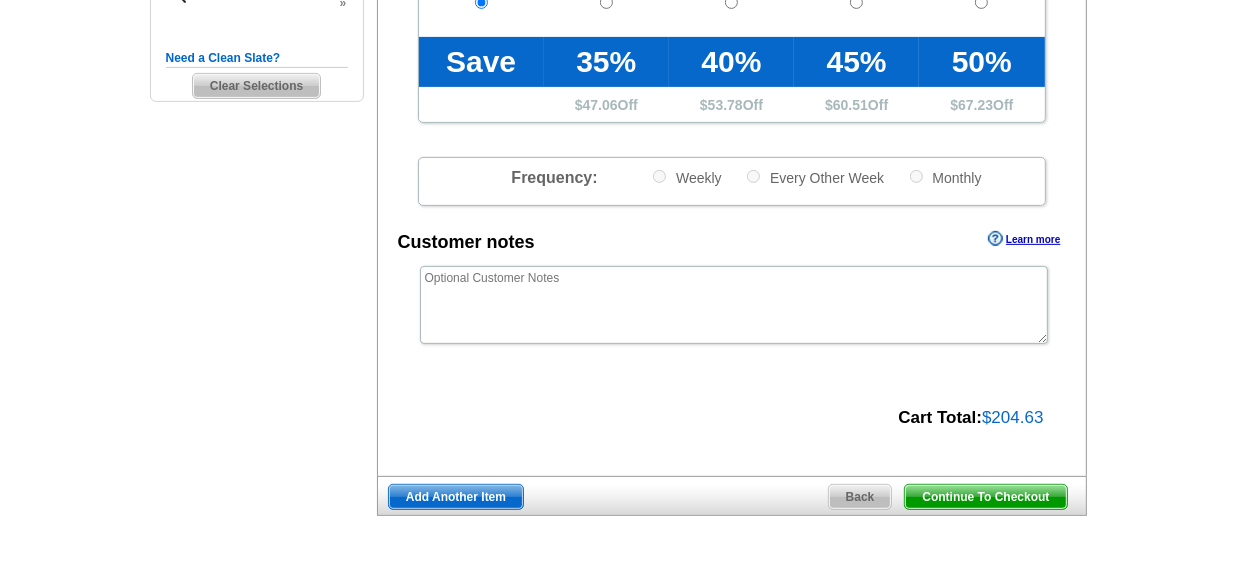 click on "$204.63" at bounding box center (1012, 417) 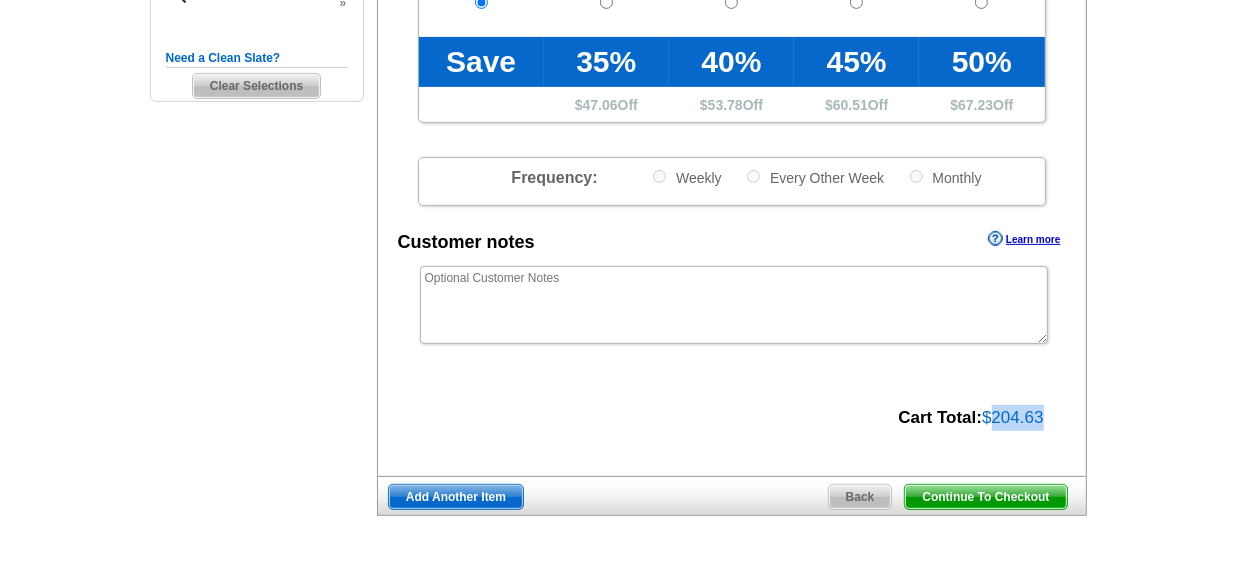 click on "$204.63" at bounding box center [1012, 417] 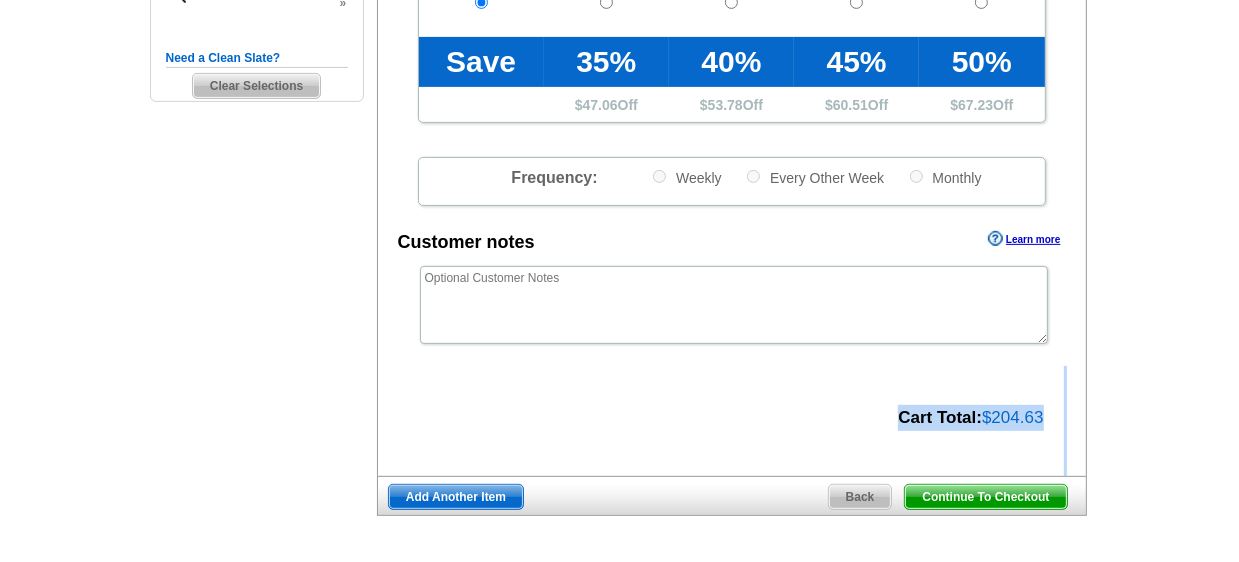 click on "$204.63" at bounding box center (1012, 417) 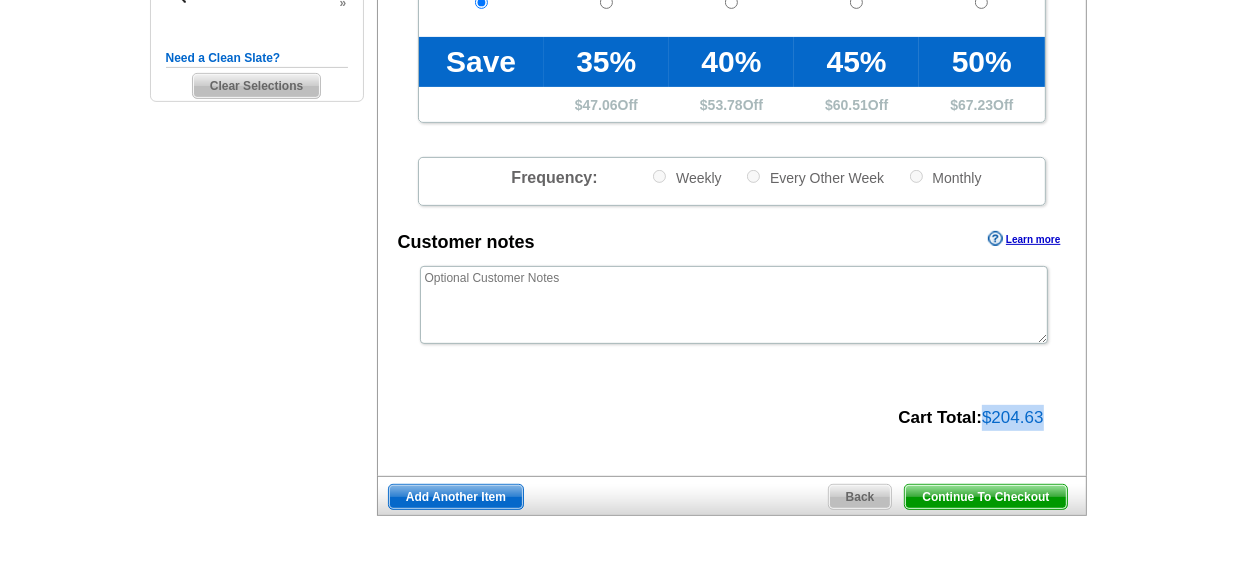 drag, startPoint x: 983, startPoint y: 418, endPoint x: 1049, endPoint y: 415, distance: 66.068146 